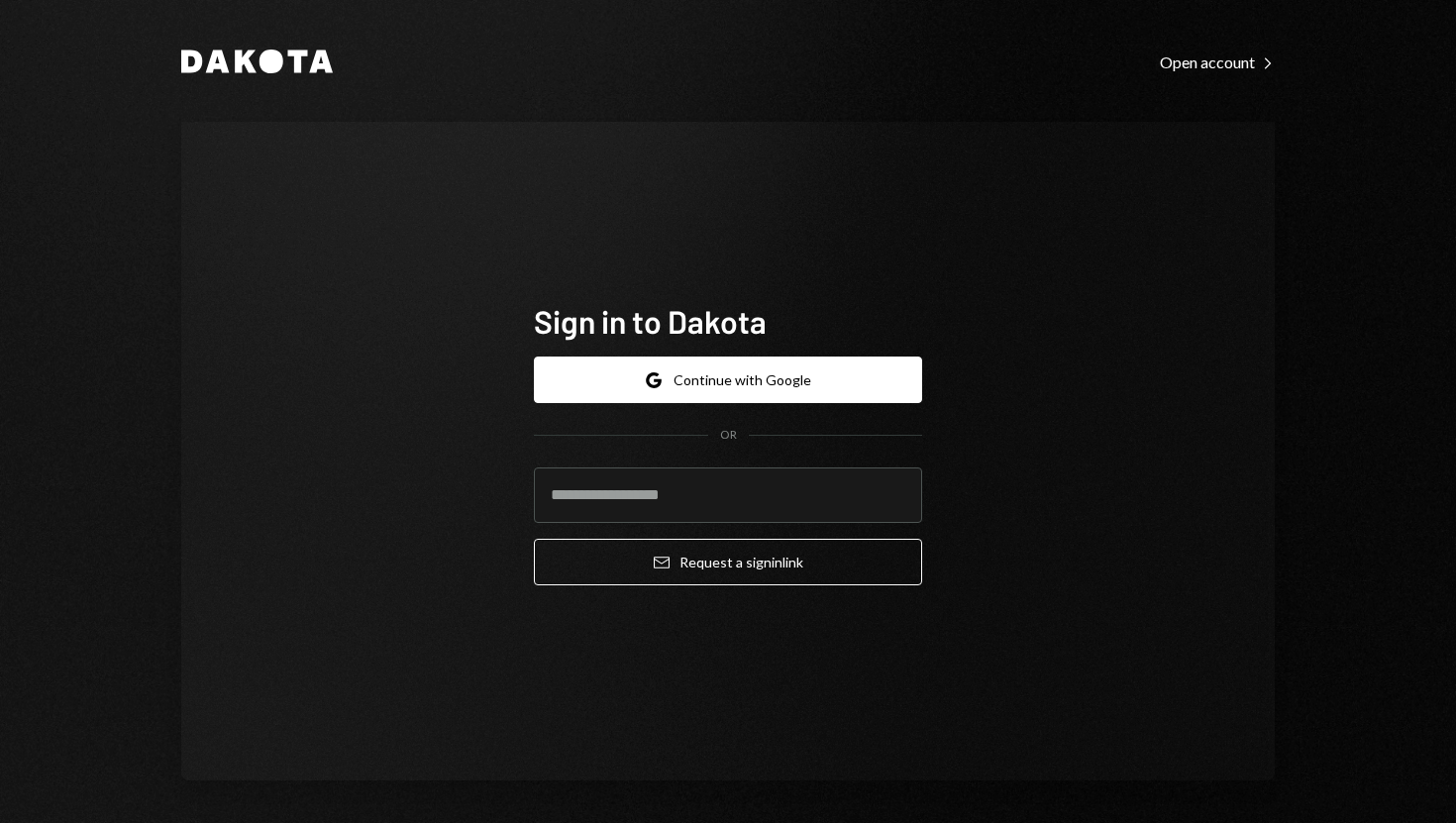 scroll, scrollTop: 0, scrollLeft: 0, axis: both 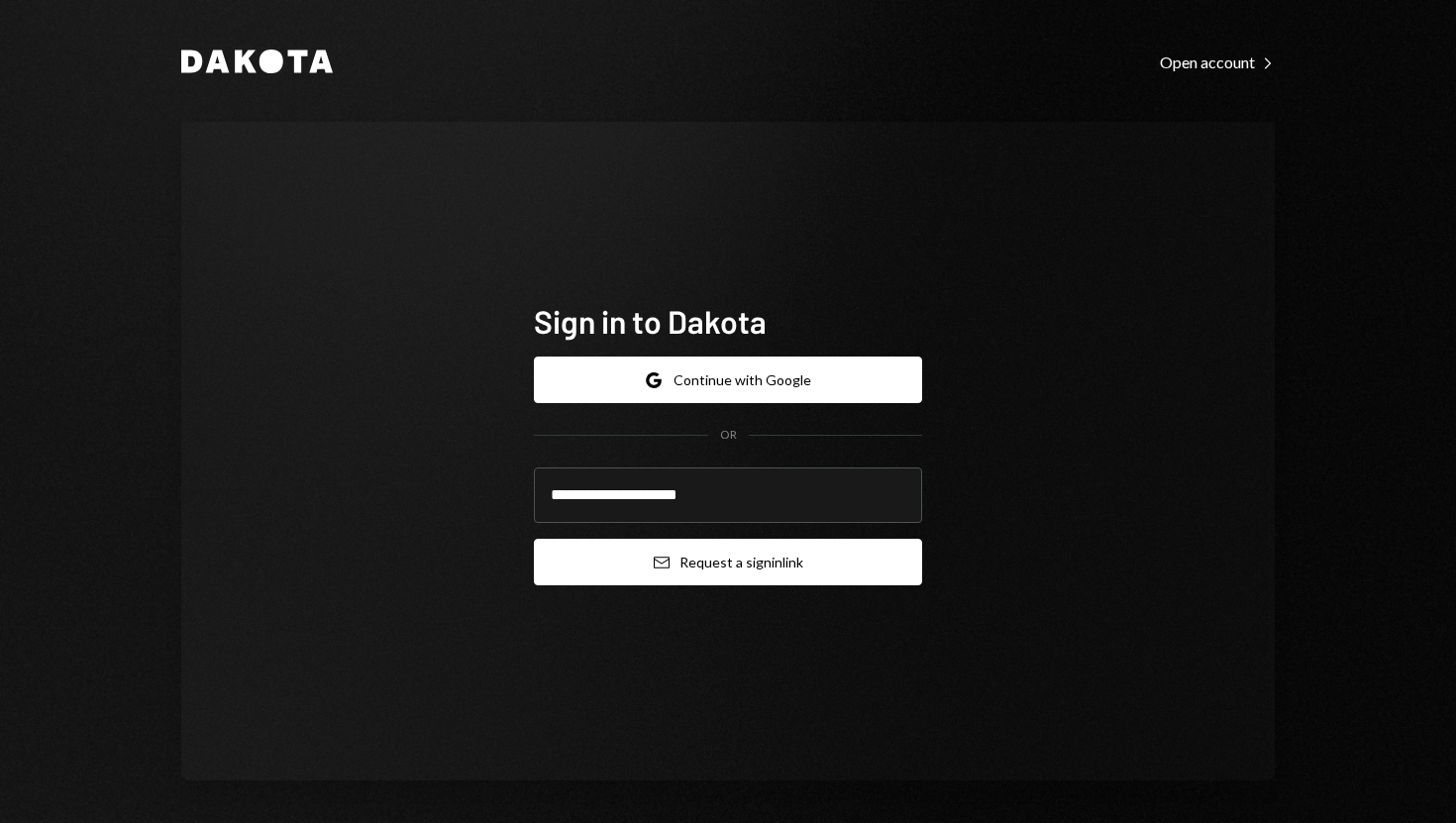 click on "Email Request a sign  in  link" at bounding box center (728, 562) 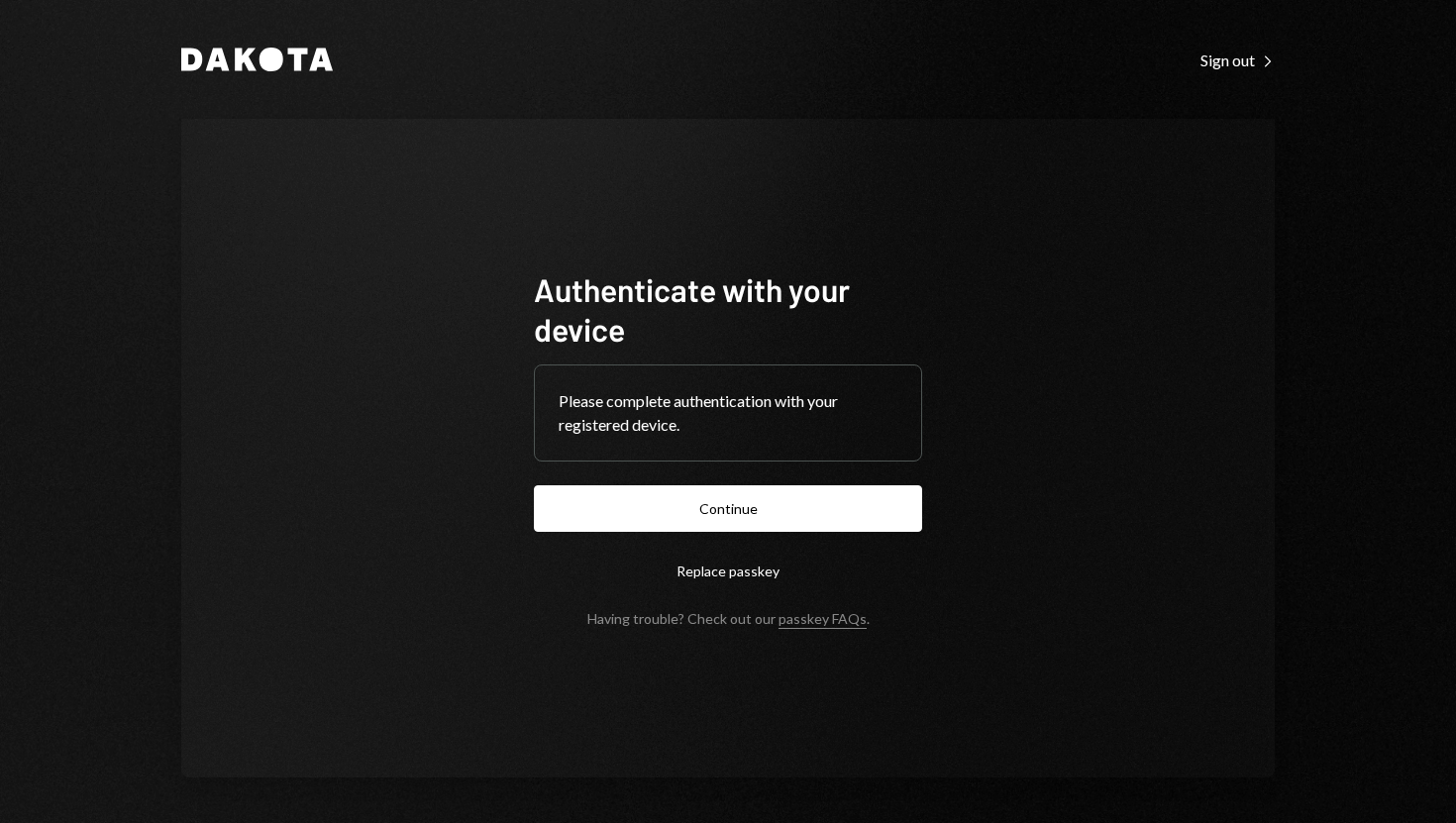 scroll, scrollTop: 0, scrollLeft: 0, axis: both 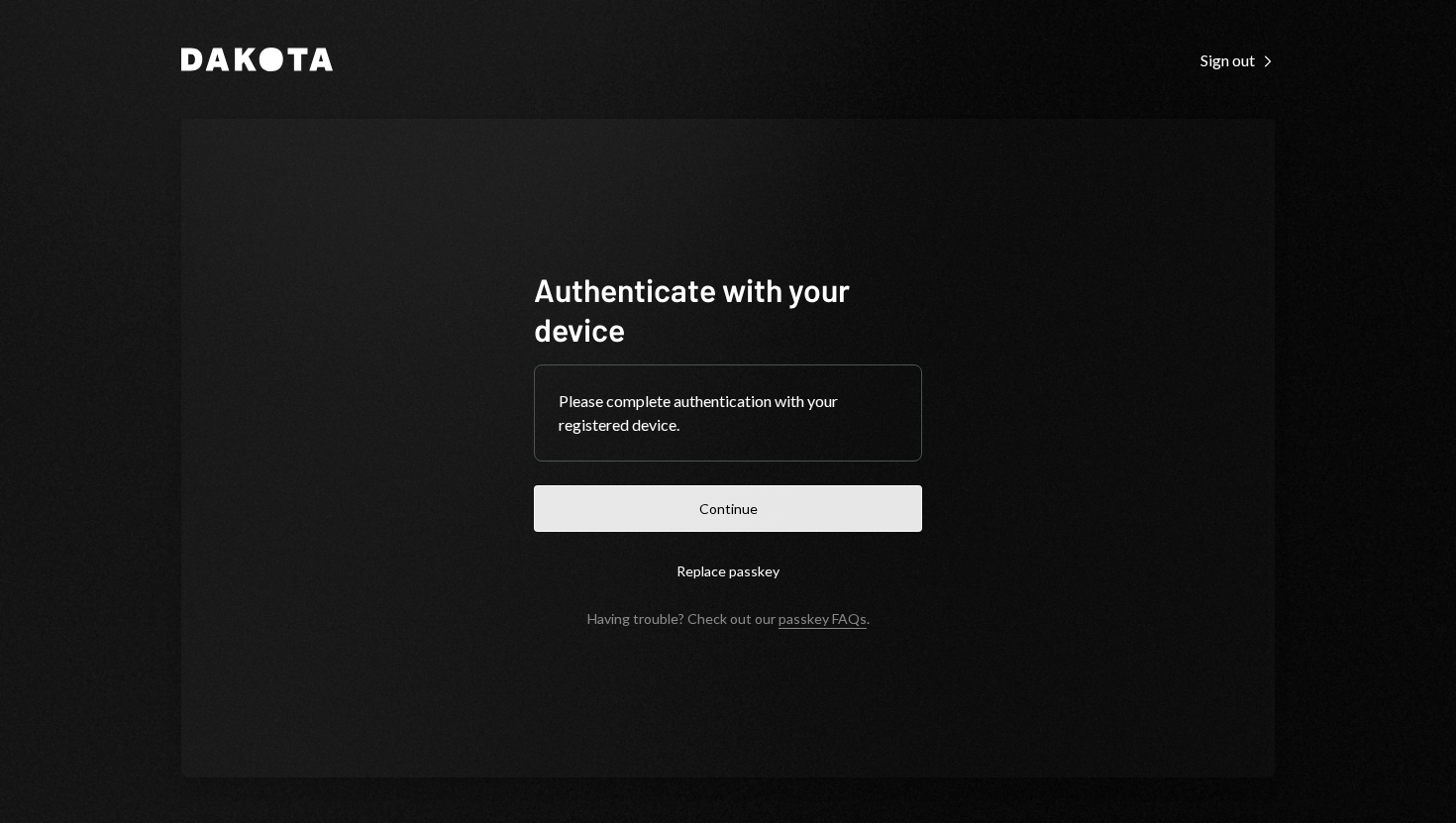 click on "Continue" at bounding box center [728, 508] 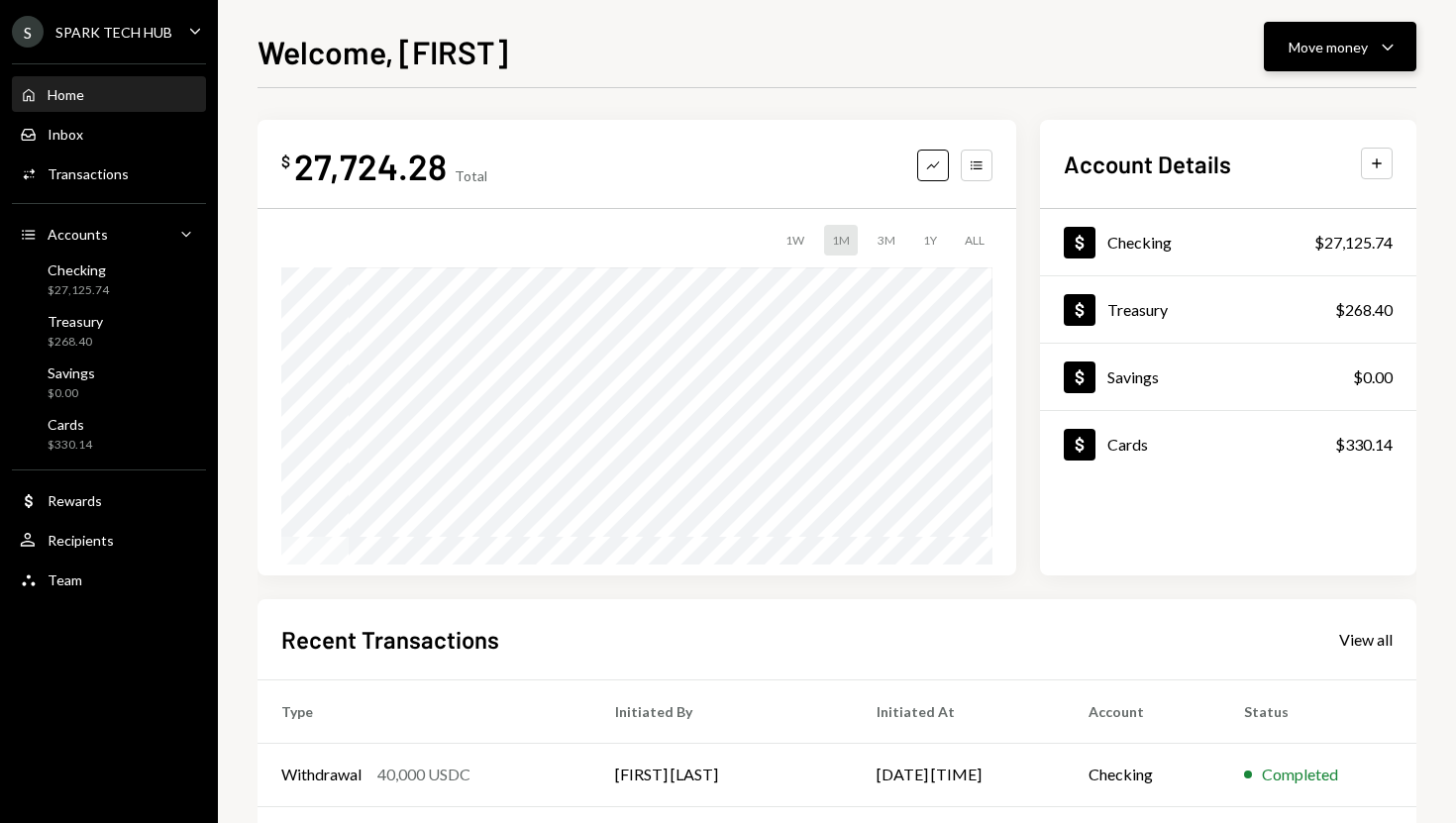 click on "Move money" at bounding box center (1328, 47) 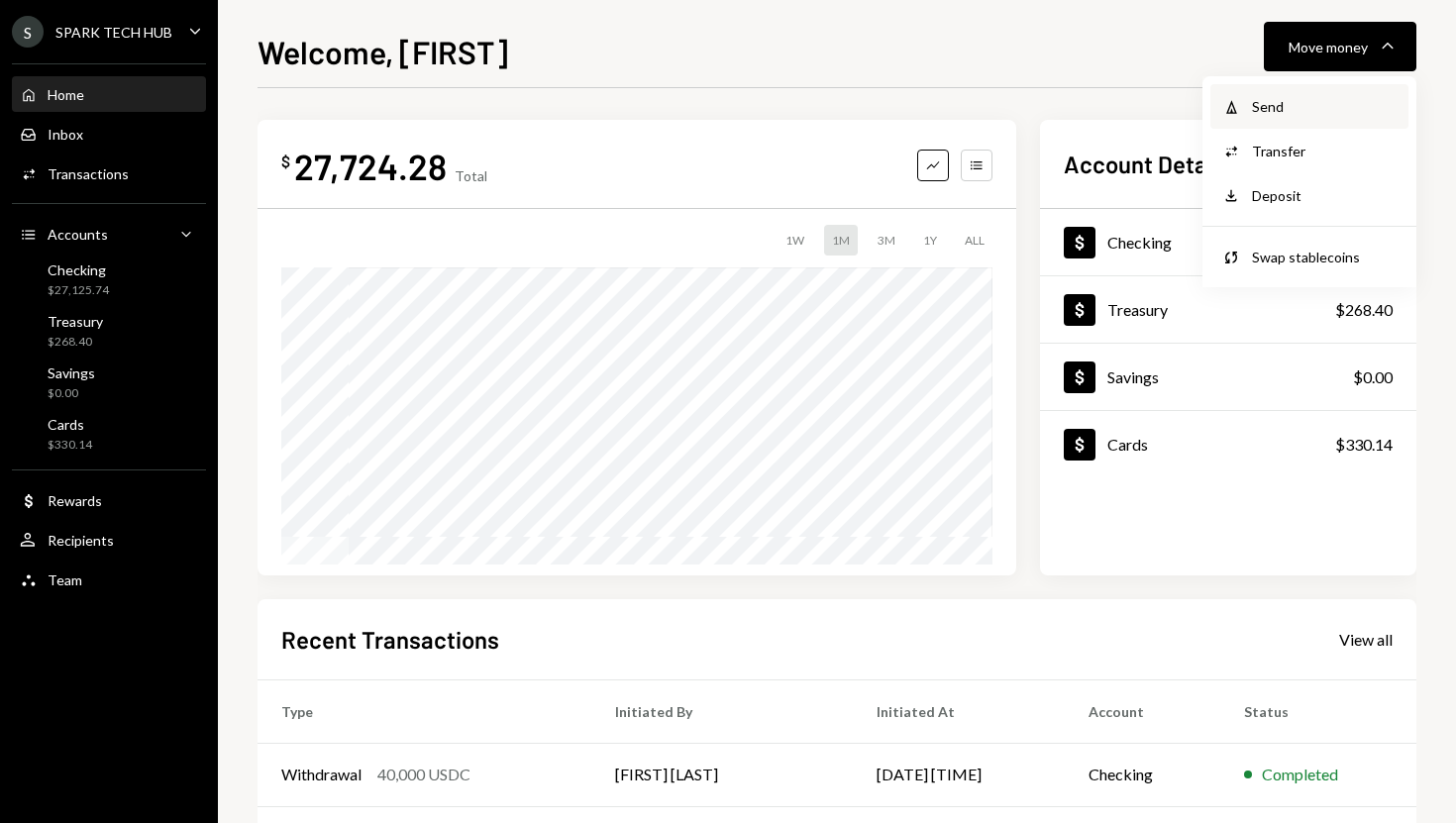 click on "Send" at bounding box center [1324, 106] 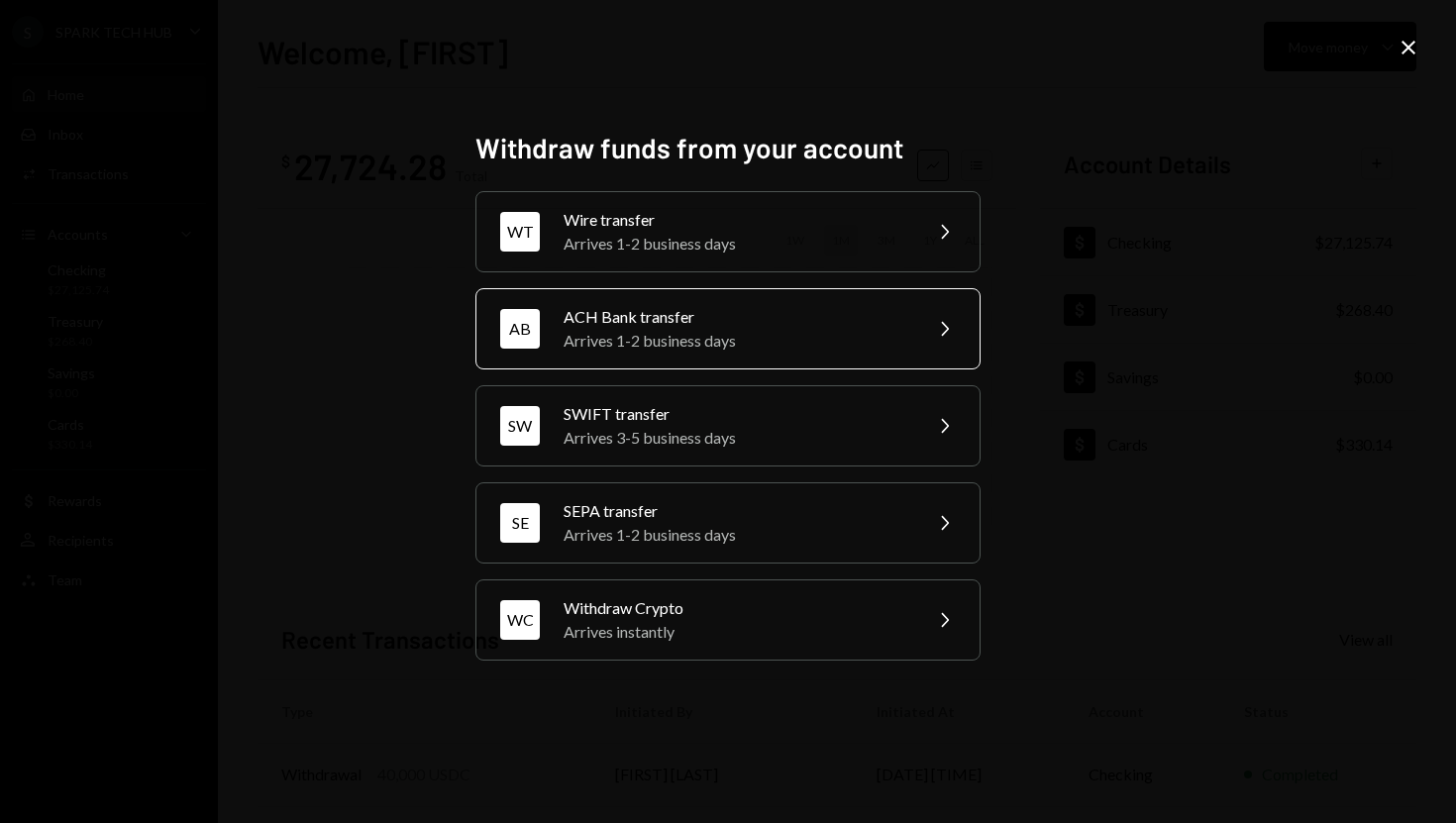 click on "Arrives 1-2 business days" at bounding box center [736, 341] 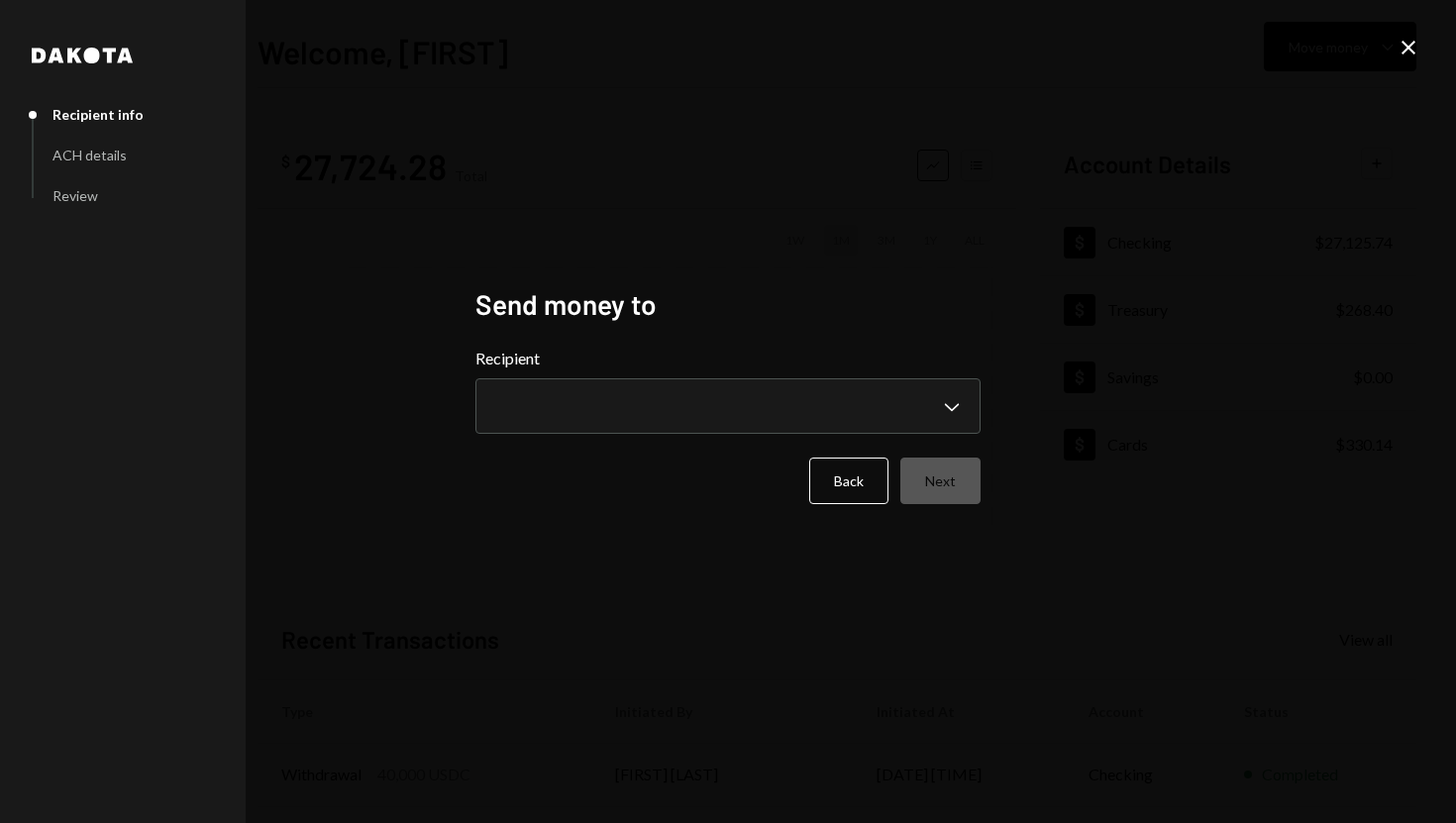 click on "**********" at bounding box center (728, 425) 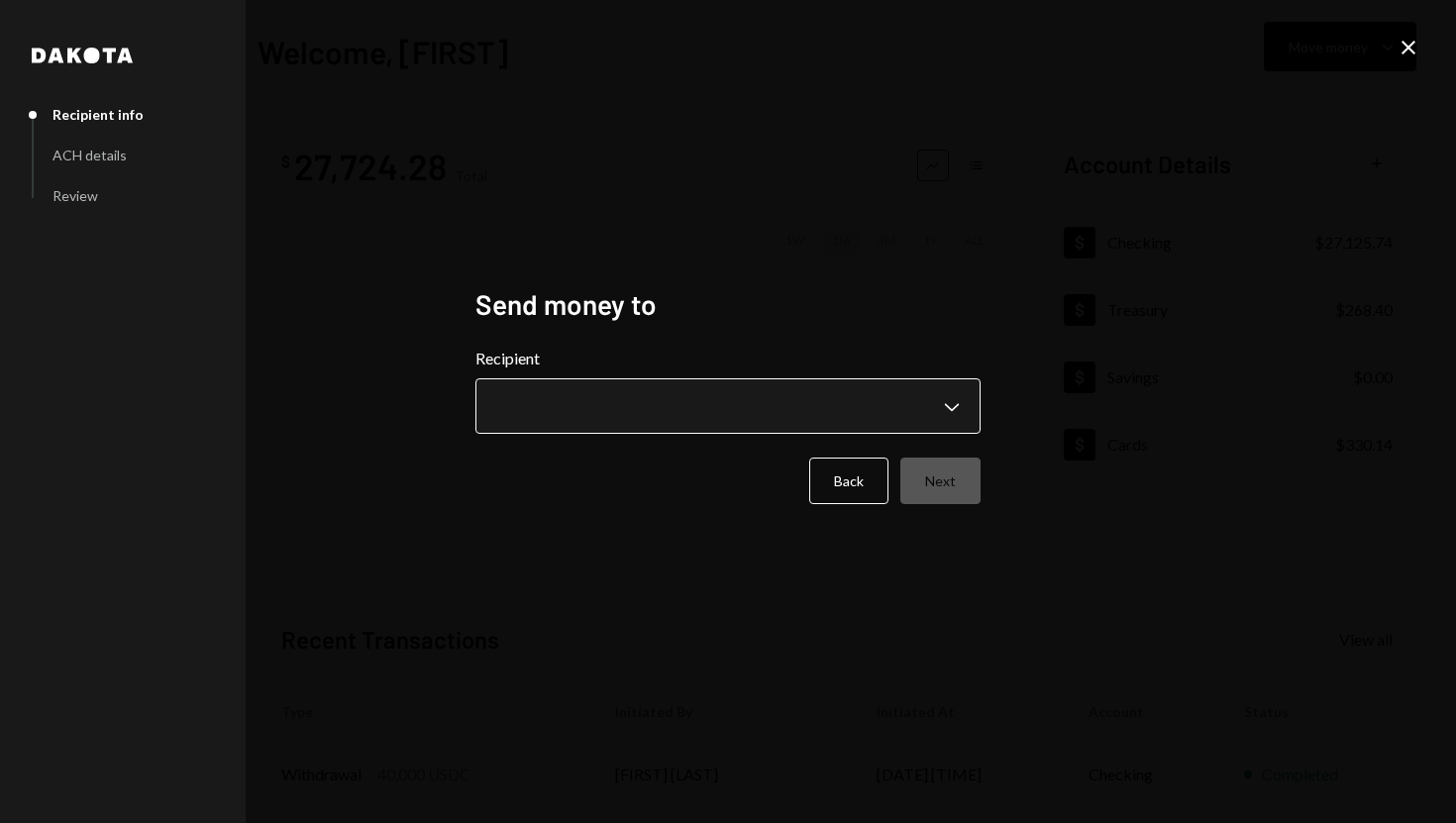 click on "S SPARK TECH HUB Caret Down Home Home Inbox Inbox Activities Transactions Accounts Accounts Caret Down Checking $27,125.74 Treasury $268.40 Savings $0.00 Cards $330.14 Dollar Rewards User Recipients Team Team Welcome, [FIRST] Move money Caret Down $ 27,724.28 Total Graph Accounts 1W 1M 3M 1Y ALL Account Details Plus Dollar Checking $27,125.74 Dollar Treasury $268.40 Dollar Savings $0.00 Dollar Cards $330.14 Recent Transactions View all Type Initiated By Initiated At Account Status Withdrawal 40,000  USDC [FIRST] [LAST] [DATE] [TIME] Checking Completed Bank Payment $5,089.08 [FIRST] [LAST] [DATE] [TIME] Checking Completed Bank Payment $3,782.77 [FIRST] [LAST] [DATE] [TIME] Checking Completed Deposit 70,000  USDC 0x[HEX] Copy [DATE] [TIME] Checking Completed Bank Payment $21,957.93 [FIRST] [LAST] [DATE] [TIME] Checking Completed /dashboard   Dakota Recipient info ACH details Review ACH Transfer Arrives 1-2 business days Amount $ 11940 Withdrawal currency USD Coin USDC Chevron Down ****" at bounding box center [728, 411] 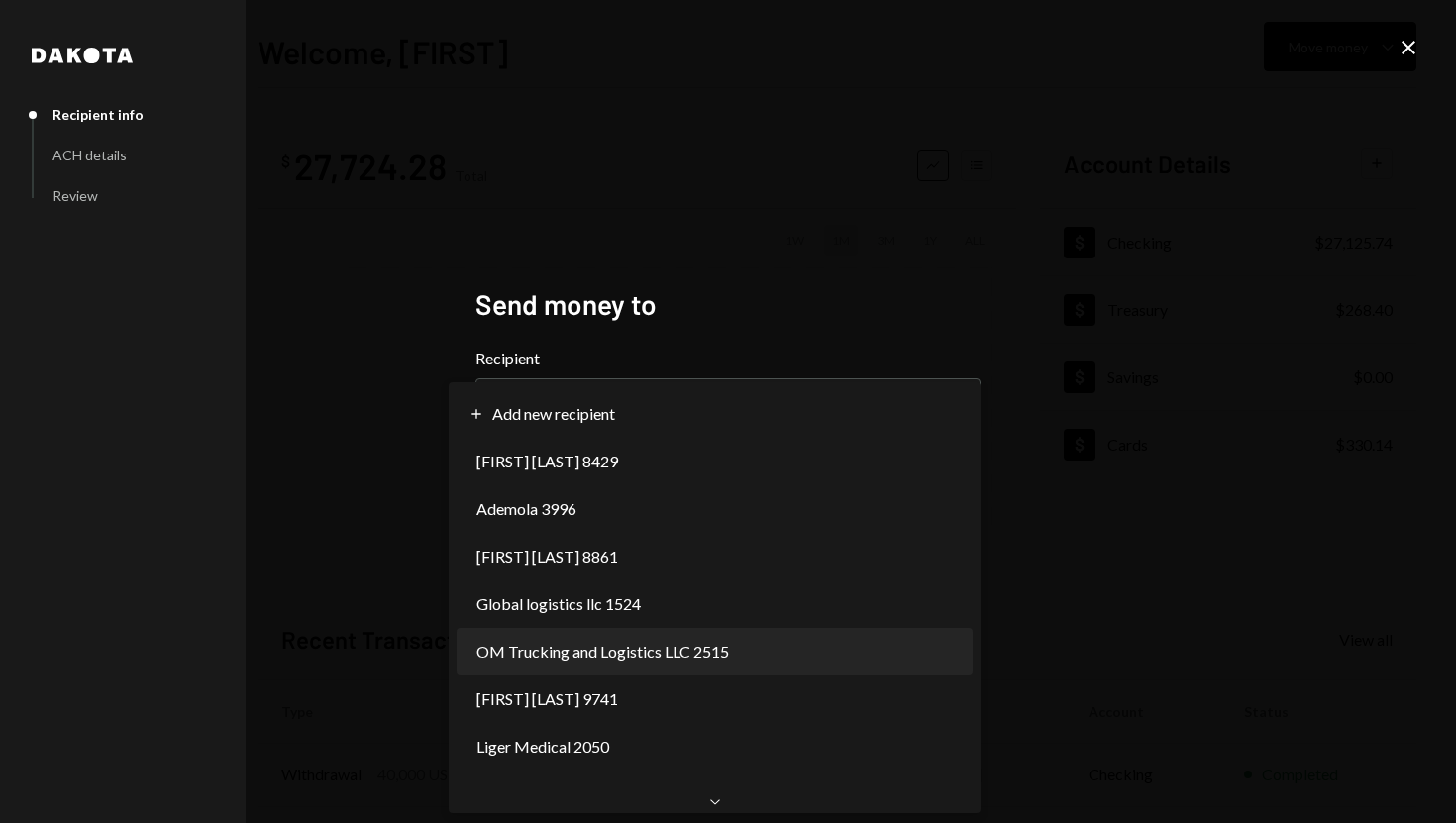 select on "**********" 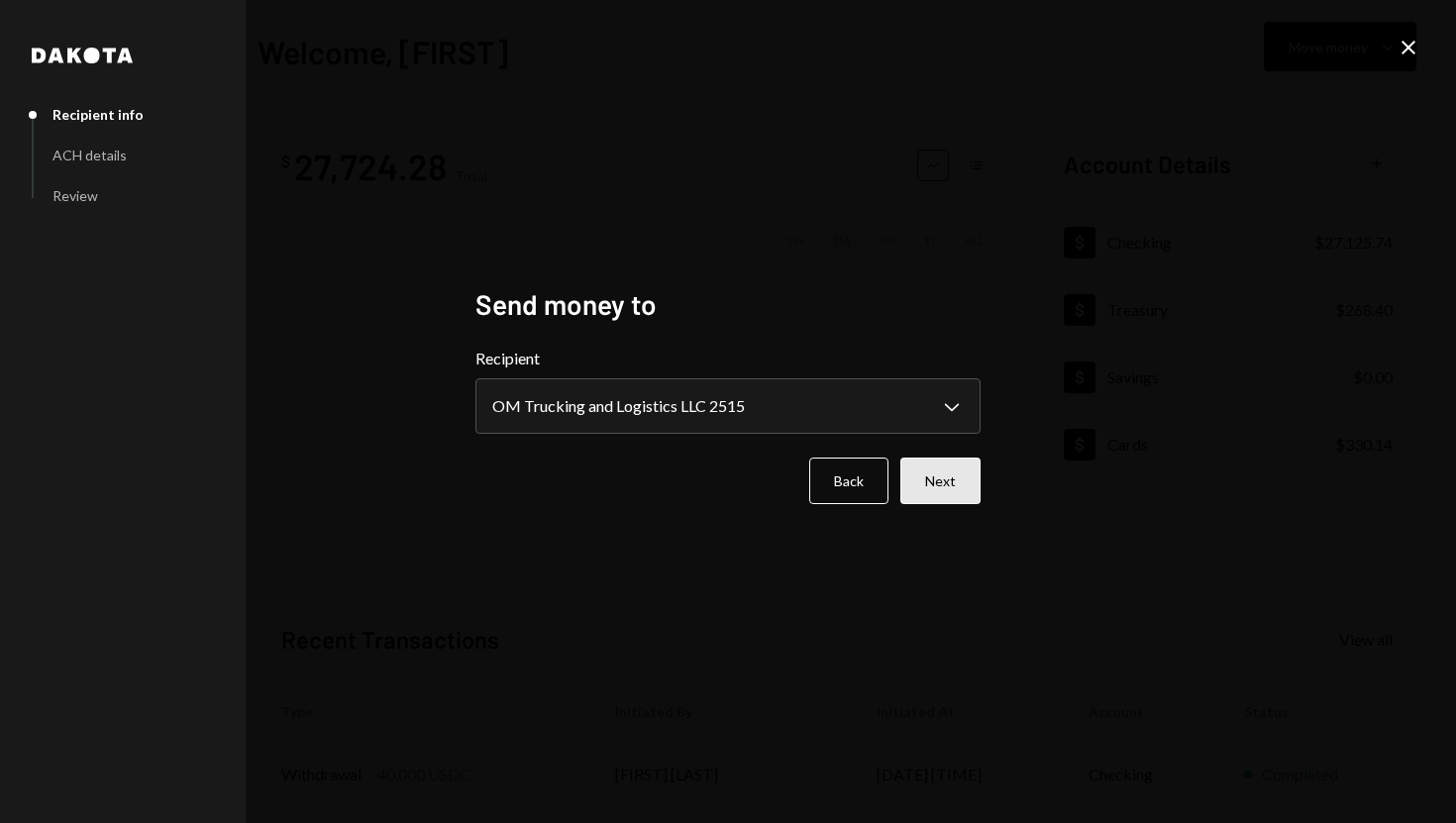click on "Next" at bounding box center (940, 480) 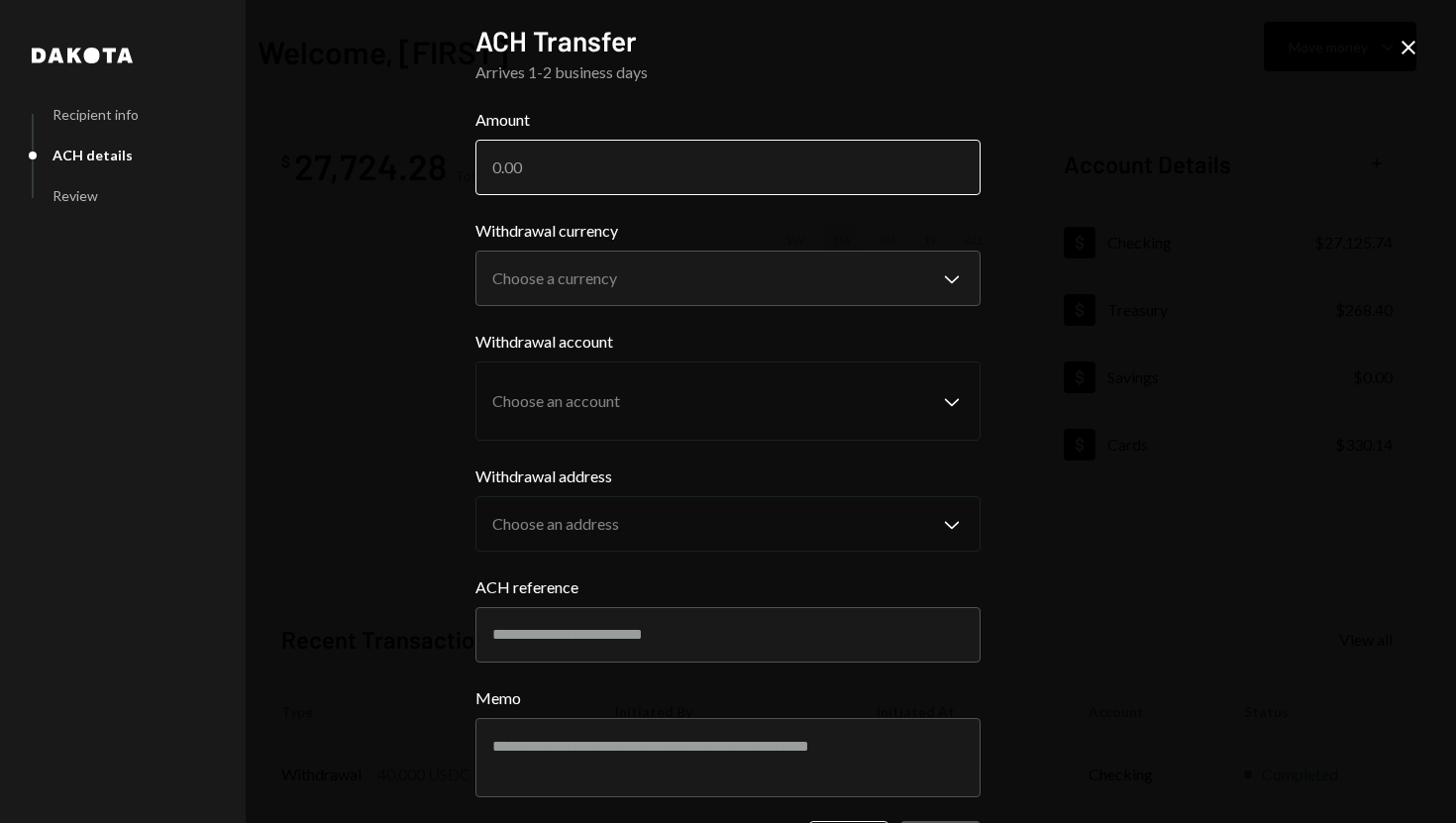click on "Amount" at bounding box center [728, 167] 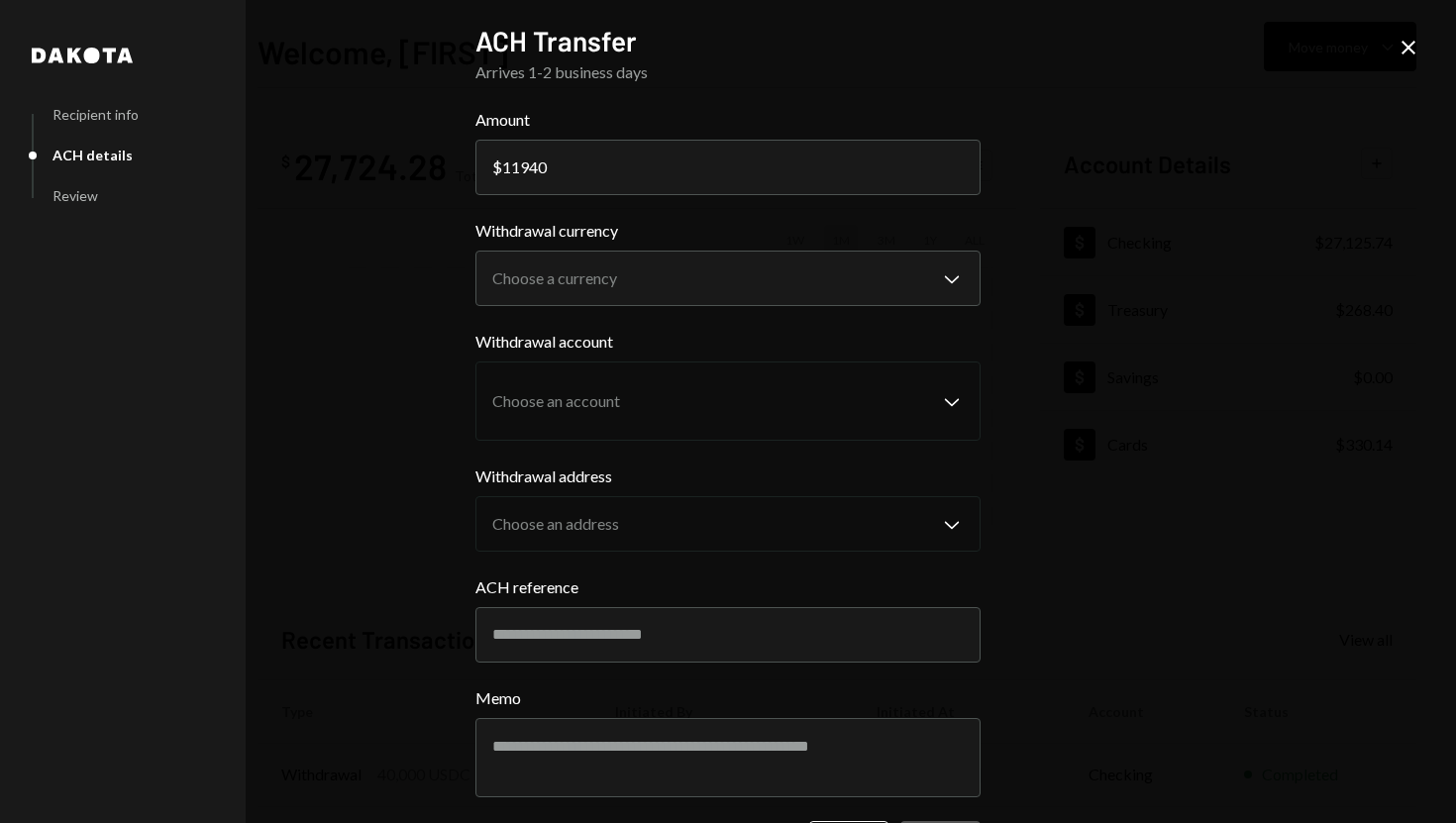 type on "11940" 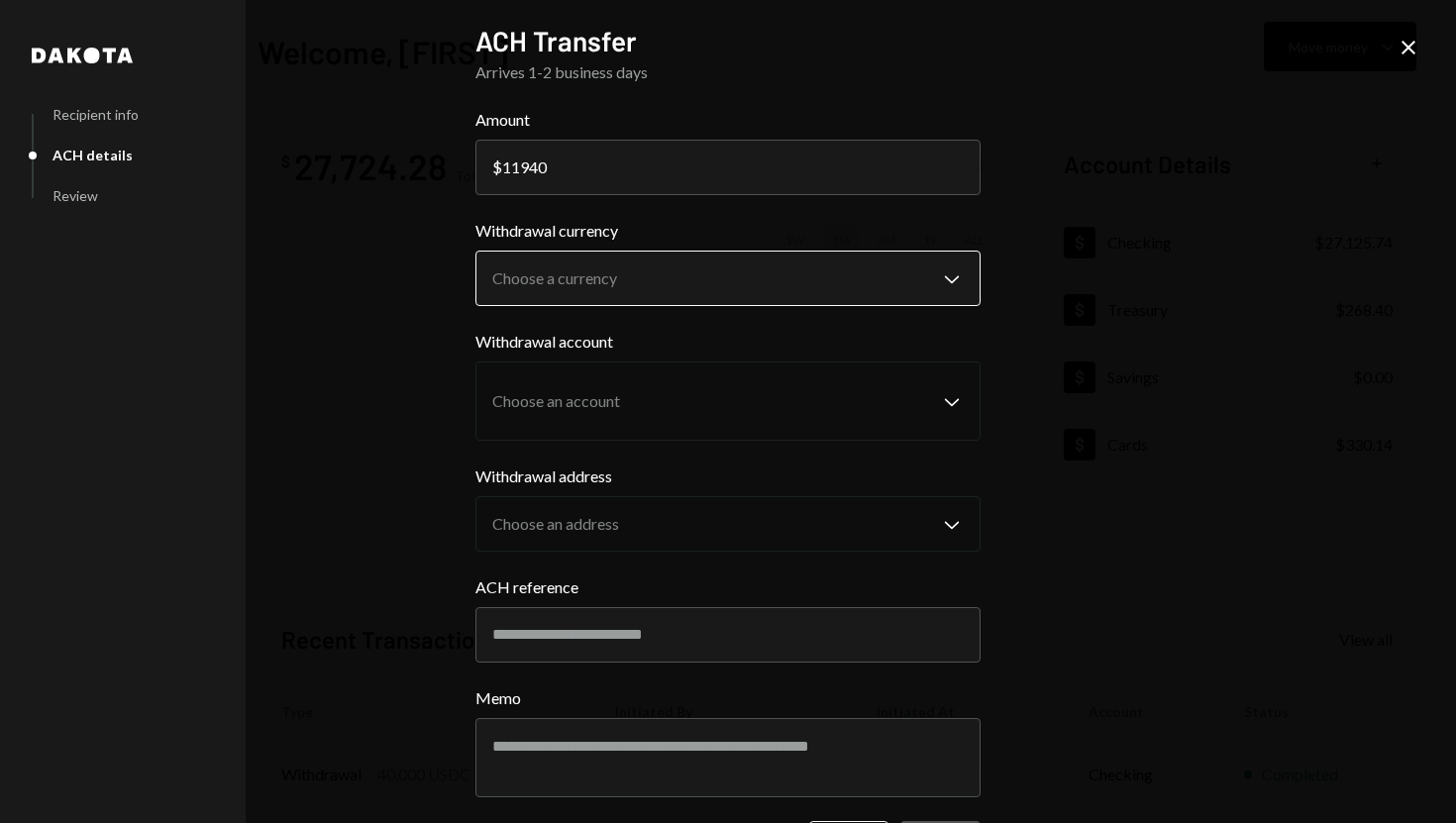 click on "S SPARK TECH HUB Caret Down Home Home Inbox Inbox Activities Transactions Accounts Accounts Caret Down Checking $27,125.74 Treasury $268.40 Savings $0.00 Cards $330.14 Dollar Rewards User Recipients Team Team Welcome, [FIRST] Move money Caret Down $ 27,724.28 Total Graph Accounts 1W 1M 3M 1Y ALL Account Details Plus Dollar Checking $27,125.74 Dollar Treasury $268.40 Dollar Savings $0.00 Dollar Cards $330.14 Recent Transactions View all Type Initiated By Initiated At Account Status Withdrawal 40,000  USDC [FIRST] [LAST] [DATE] [TIME] Checking Completed Bank Payment $5,089.08 [FIRST] [LAST] [DATE] [TIME] Checking Completed Bank Payment $3,782.77 [FIRST] [LAST] [DATE] [TIME] Checking Completed Deposit 70,000  USDC 0x[HEX] Copy [DATE] [TIME] Checking Completed Bank Payment $21,957.93 [FIRST] [LAST] [DATE] [TIME] Checking Completed /dashboard   Dakota Recipient info ACH details Review ACH Transfer Arrives 1-2 business days Amount $ 11940 Withdrawal currency USD Coin USDC Chevron Down" at bounding box center [728, 411] 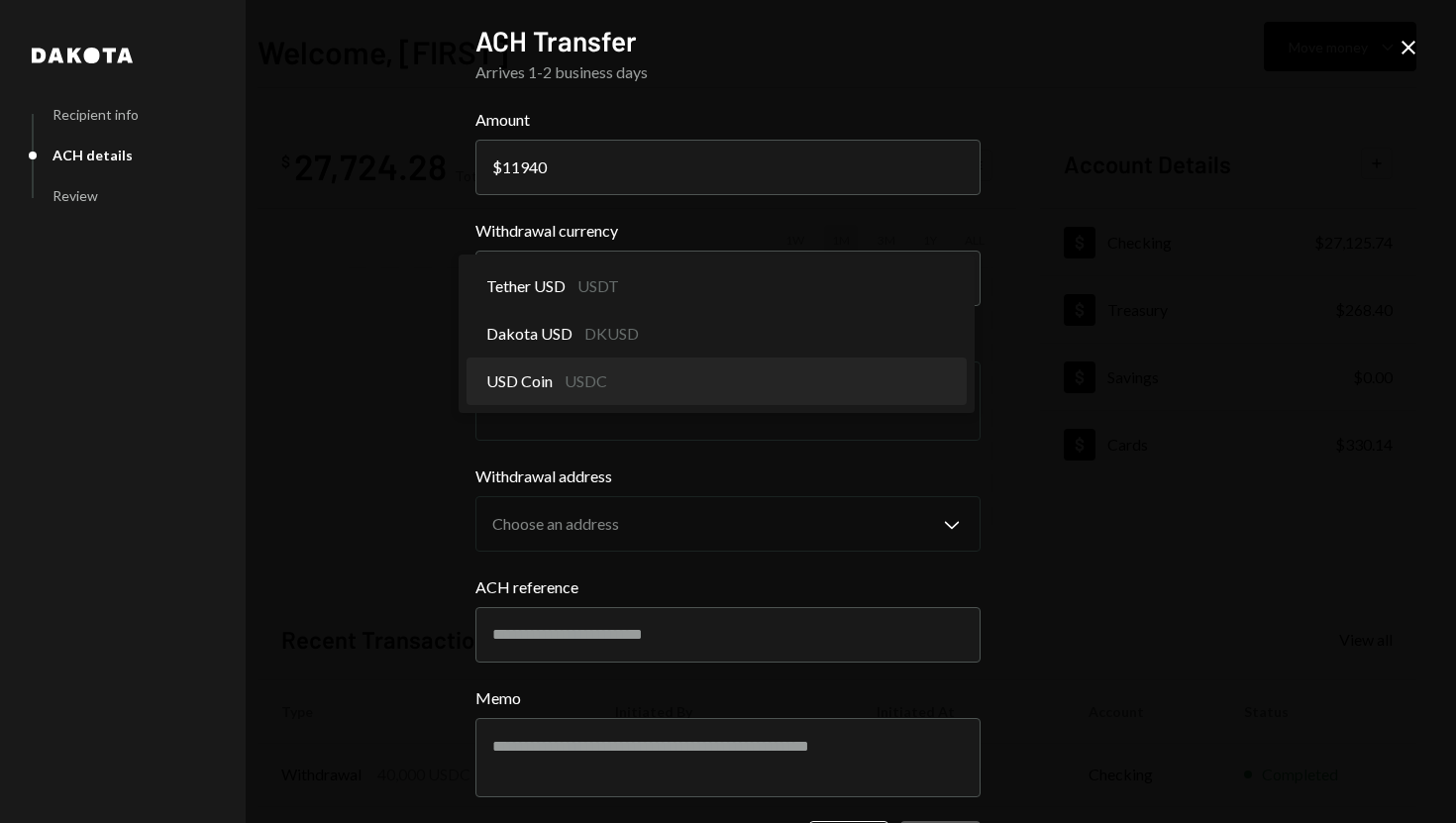select on "****" 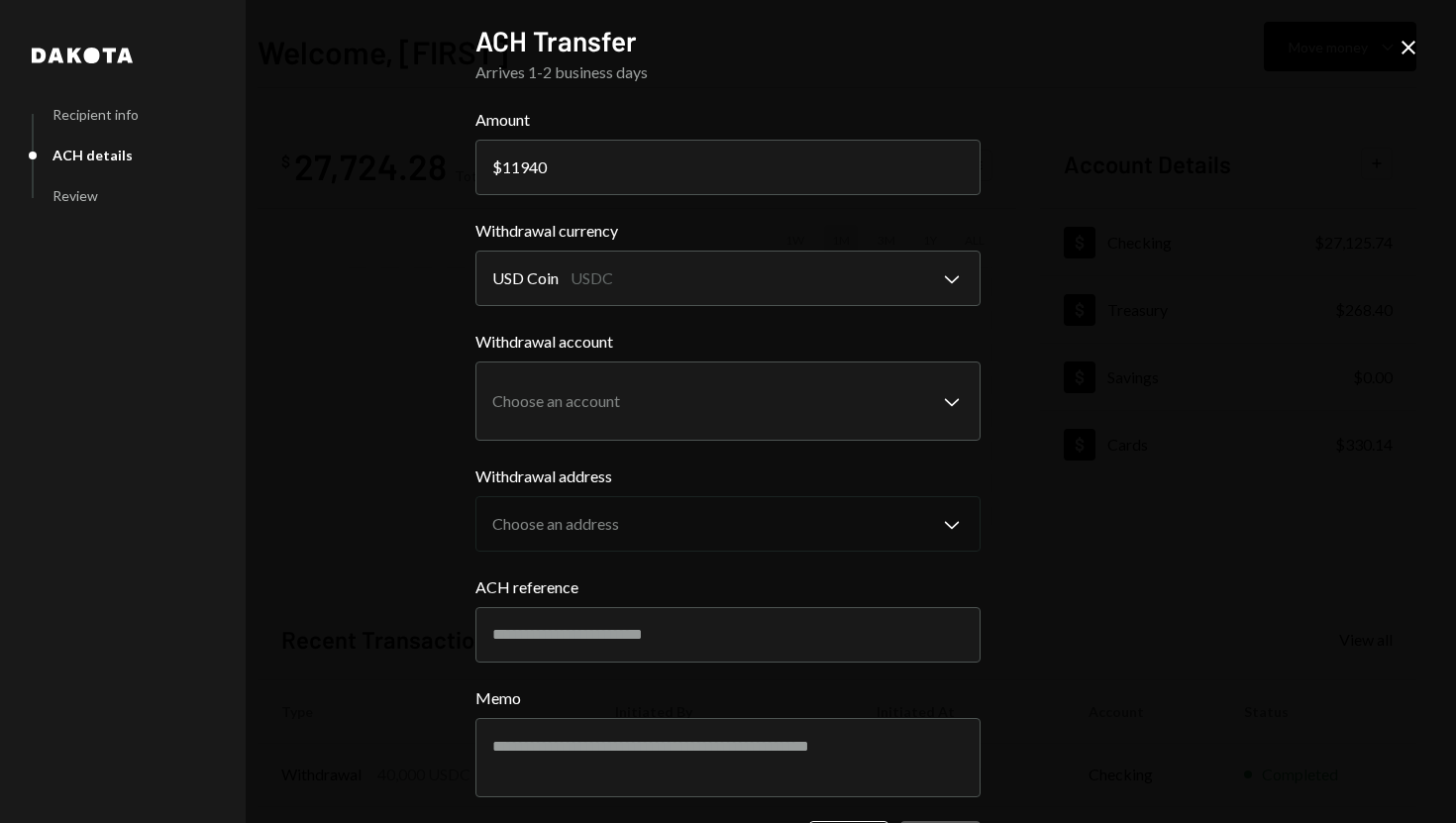 scroll, scrollTop: 75, scrollLeft: 0, axis: vertical 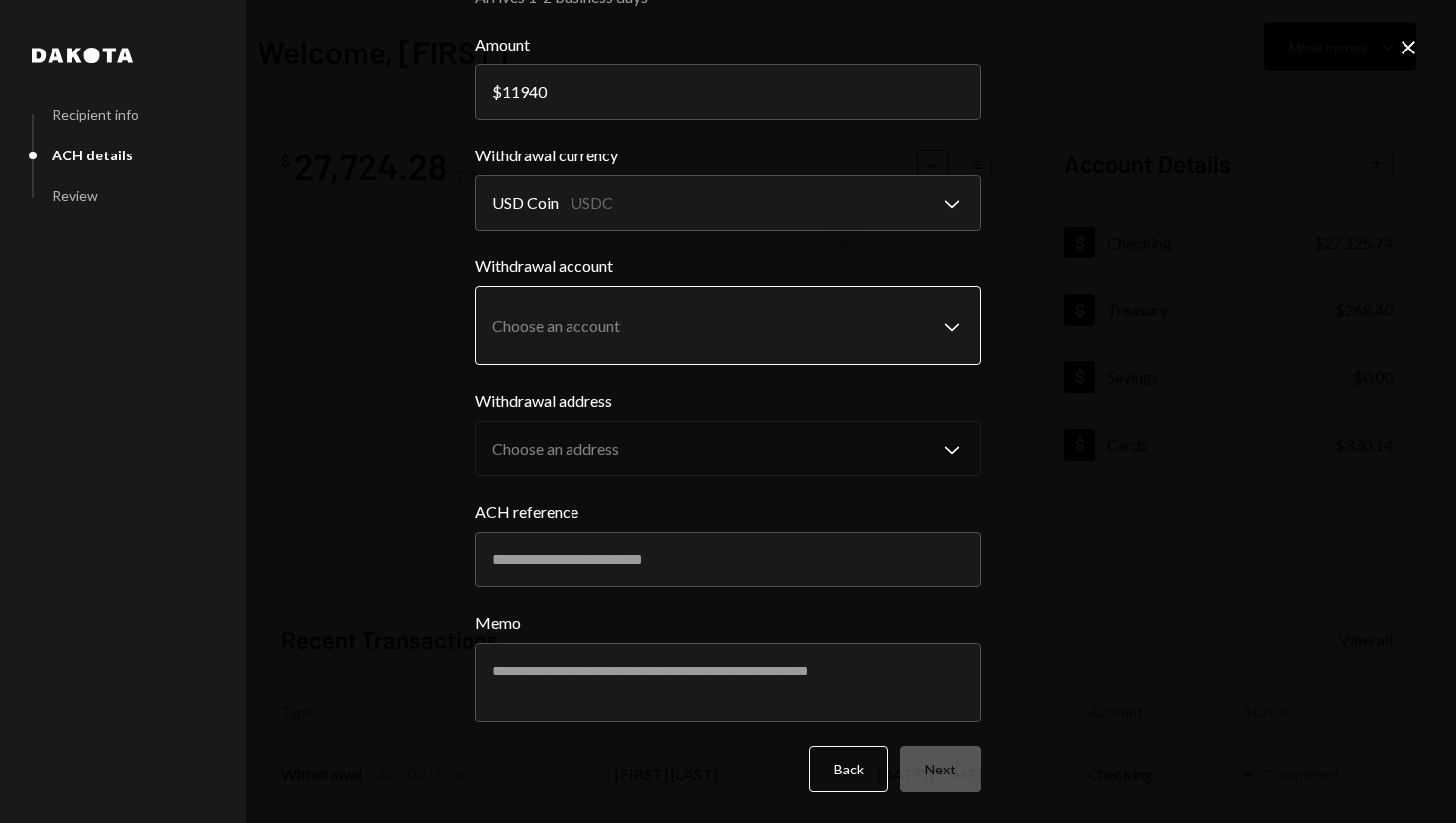 click on "**********" at bounding box center [728, 411] 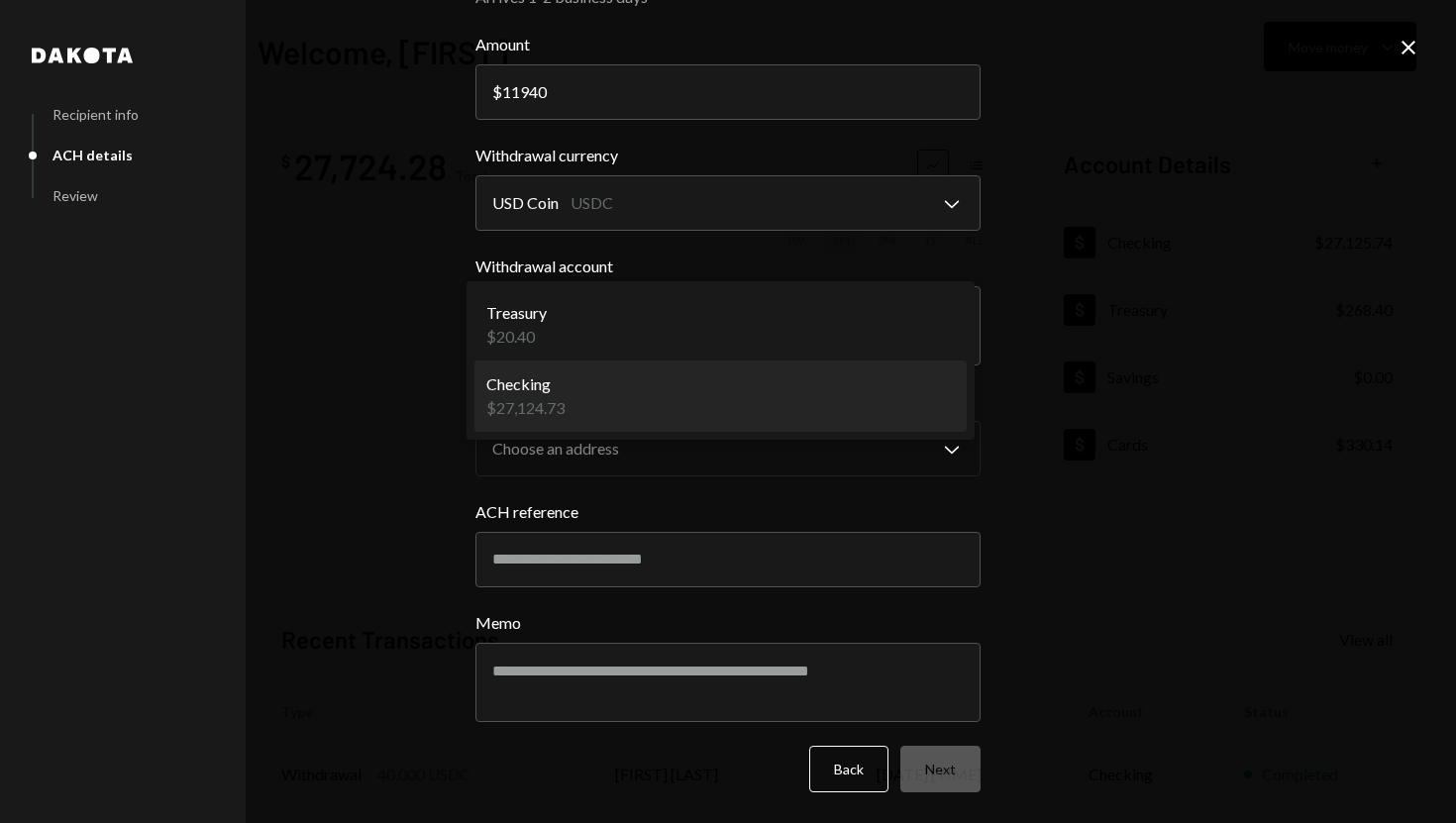 select on "**********" 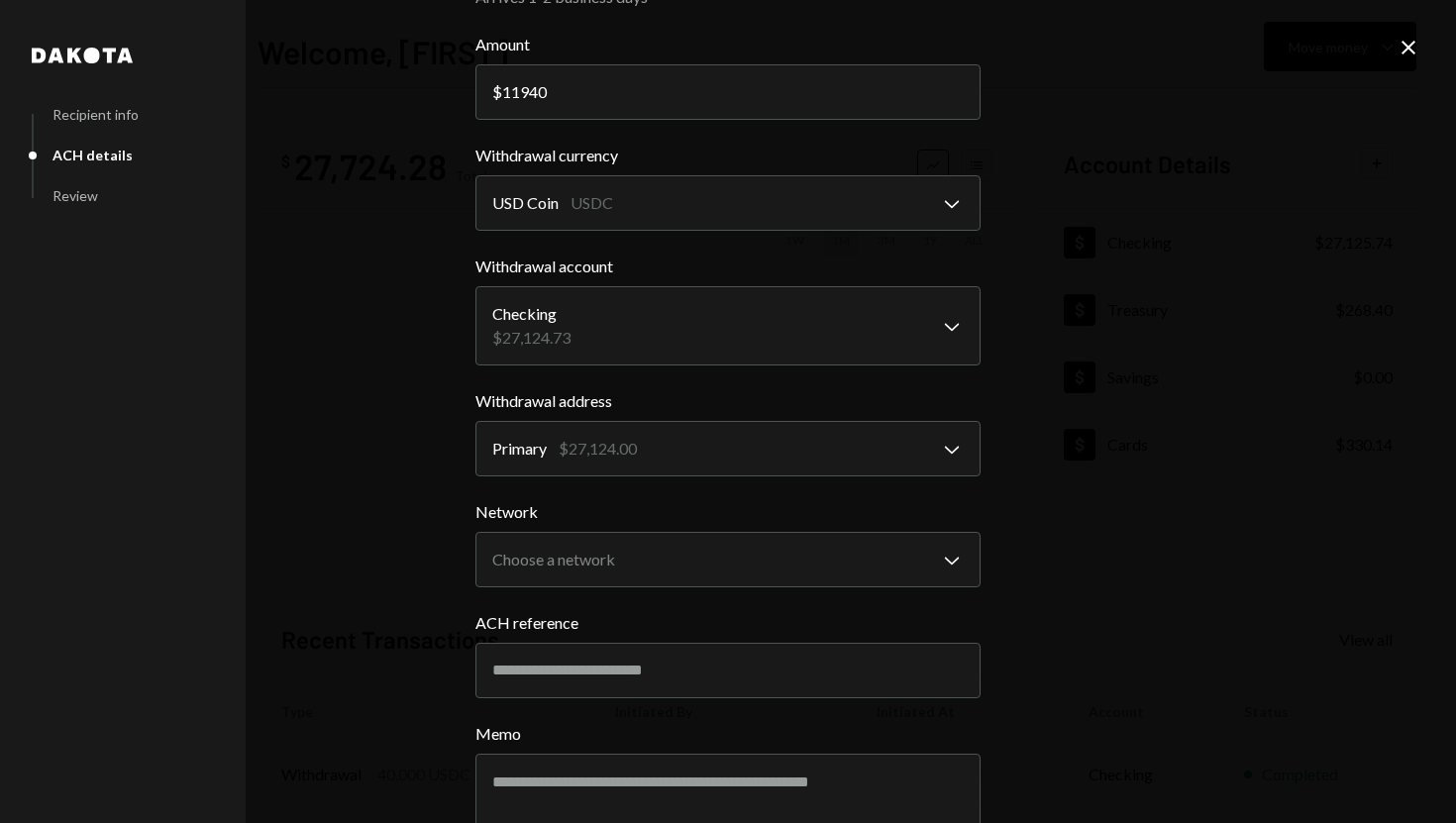 scroll, scrollTop: 186, scrollLeft: 0, axis: vertical 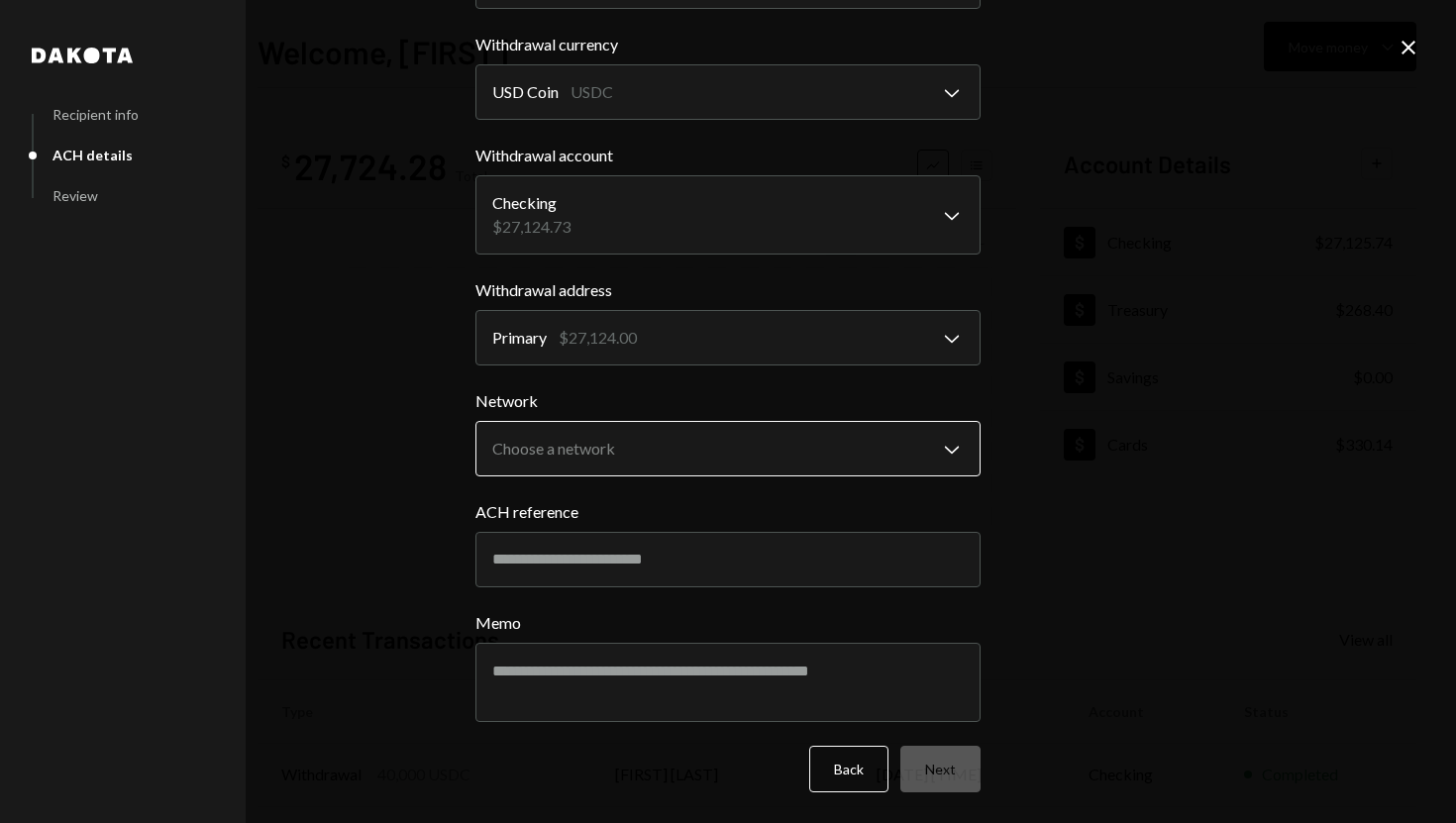 click on "S SPARK TECH HUB Caret Down Home Home Inbox Inbox Activities Transactions Accounts Accounts Caret Down Checking $27,125.74 Treasury $268.40 Savings $0.00 Cards $330.14 Dollar Rewards User Recipients Team Team Welcome, [FIRST] Move money Caret Down $ 27,724.28 Total Graph Accounts 1W 1M 3M 1Y ALL Account Details Plus Dollar Checking $27,125.74 Dollar Treasury $268.40 Dollar Savings $0.00 Dollar Cards $330.14 Recent Transactions View all Type Initiated By Initiated At Account Status Withdrawal 40,000  USDC [FIRST] [LAST] [DATE] [TIME] Checking Completed Bank Payment $5,089.08 [FIRST] [LAST] [DATE] [TIME] Checking Completed Bank Payment $3,782.77 [FIRST] [LAST] [DATE] [TIME] Checking Completed Deposit 70,000  USDC 0x[HEX] Copy [DATE] [TIME] Checking Completed Bank Payment $21,957.93 [FIRST] [LAST] [DATE] [TIME] Checking Completed /dashboard   Dakota Recipient info ACH details Review ACH Transfer Arrives 1-2 business days Amount $ 11940 Withdrawal currency USD Coin USDC Chevron Down ****" at bounding box center (728, 411) 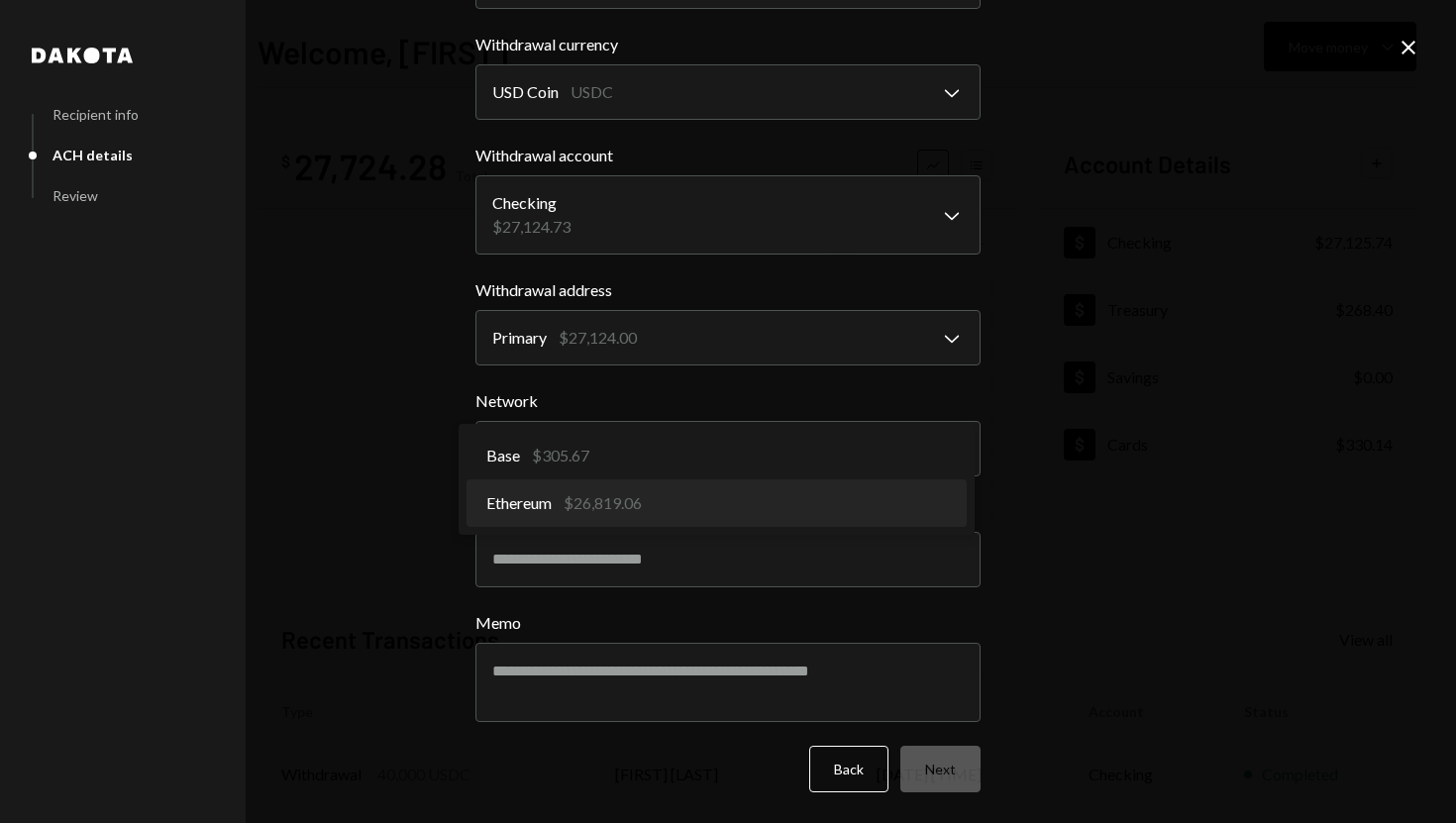 select on "**********" 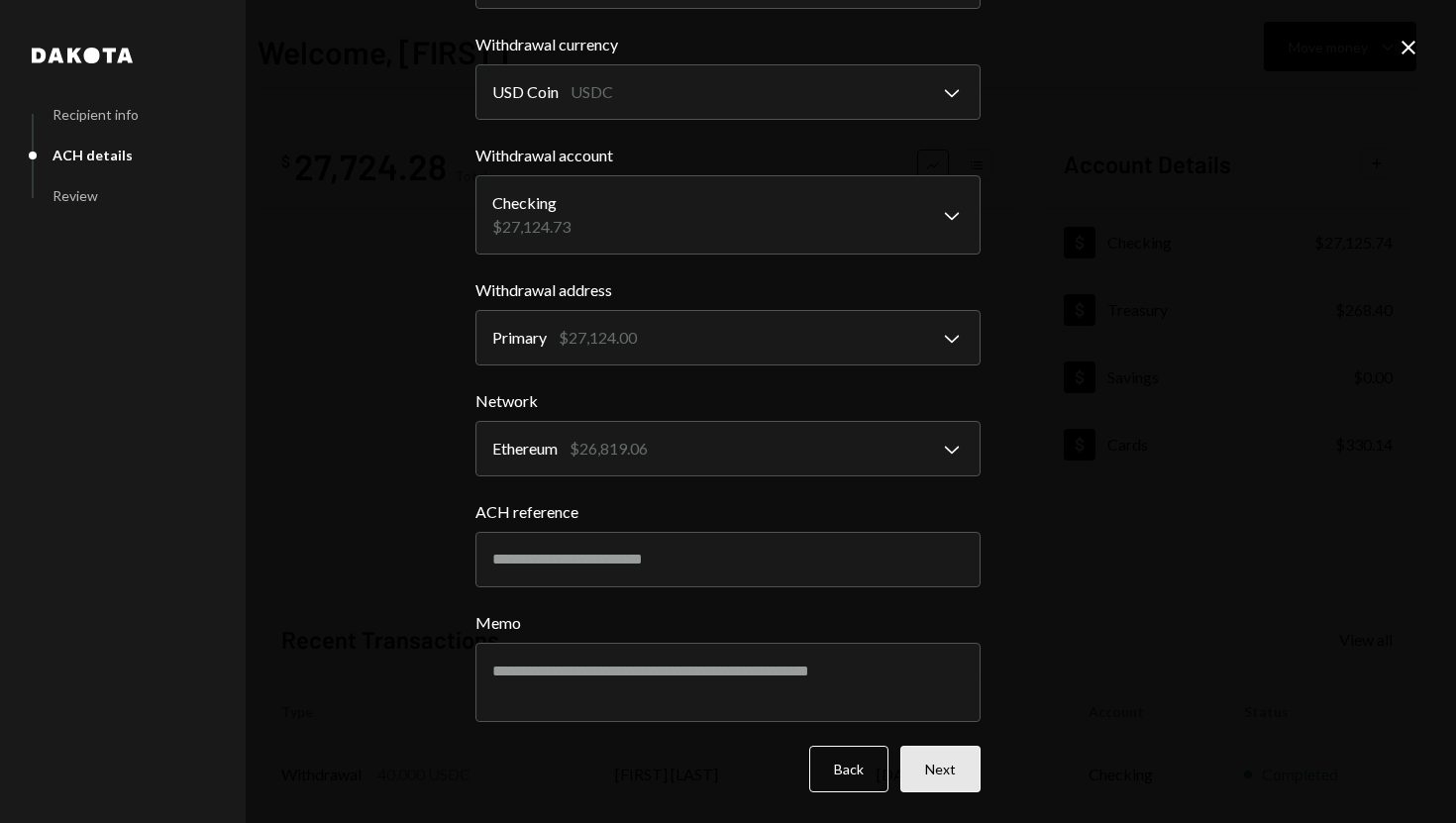 click on "Next" at bounding box center [940, 769] 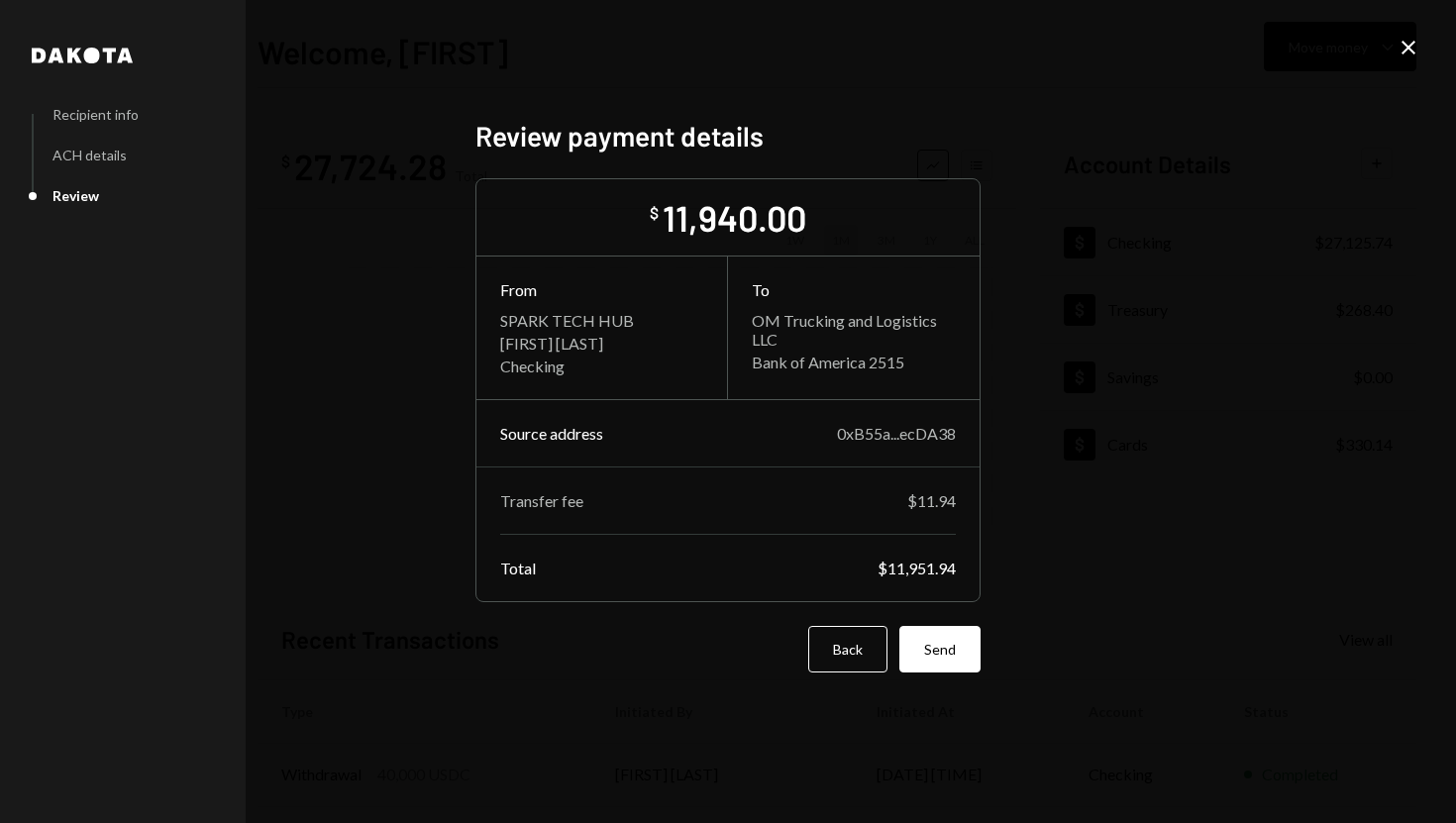 scroll, scrollTop: 0, scrollLeft: 0, axis: both 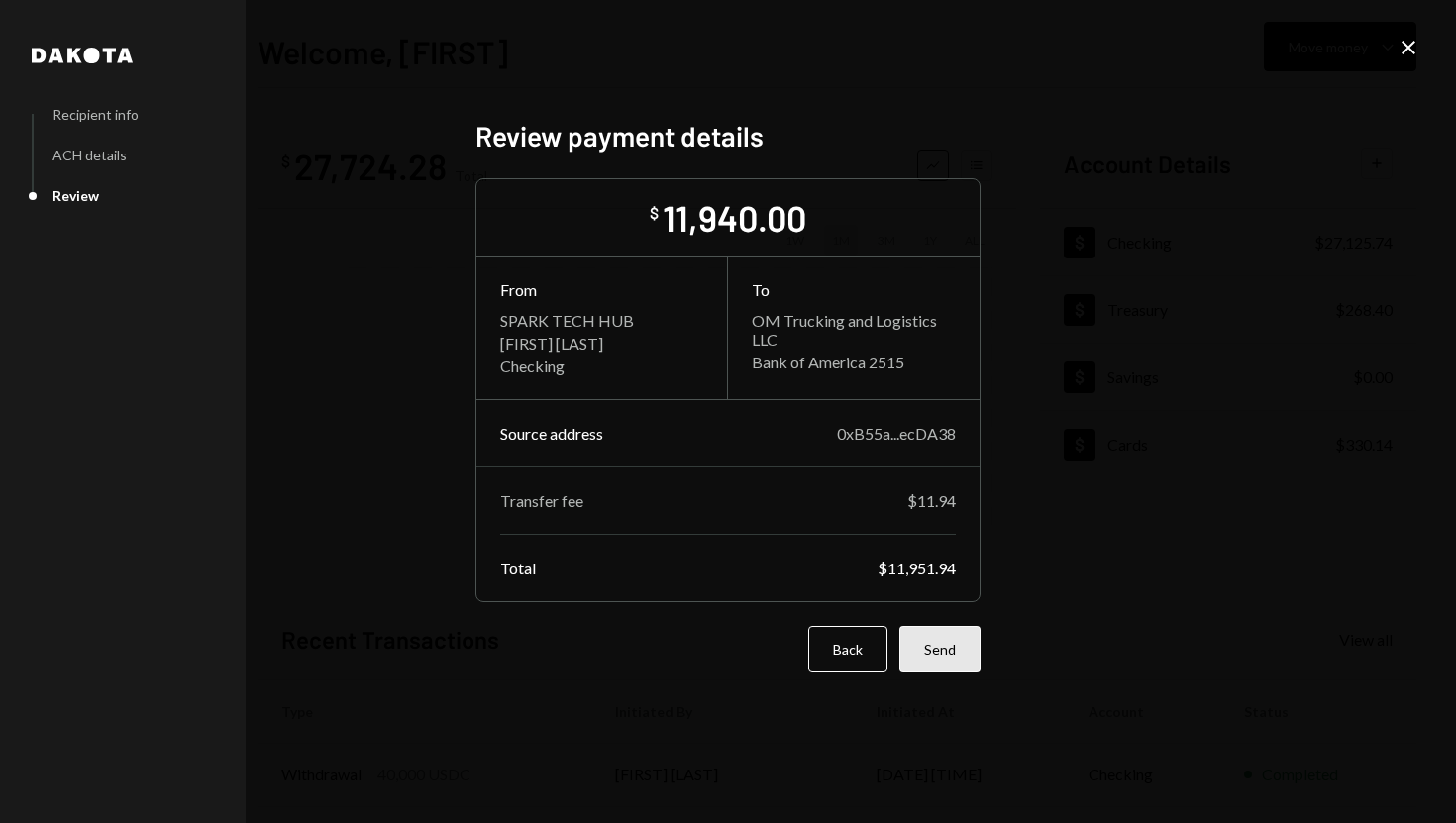 click on "Send" at bounding box center [940, 649] 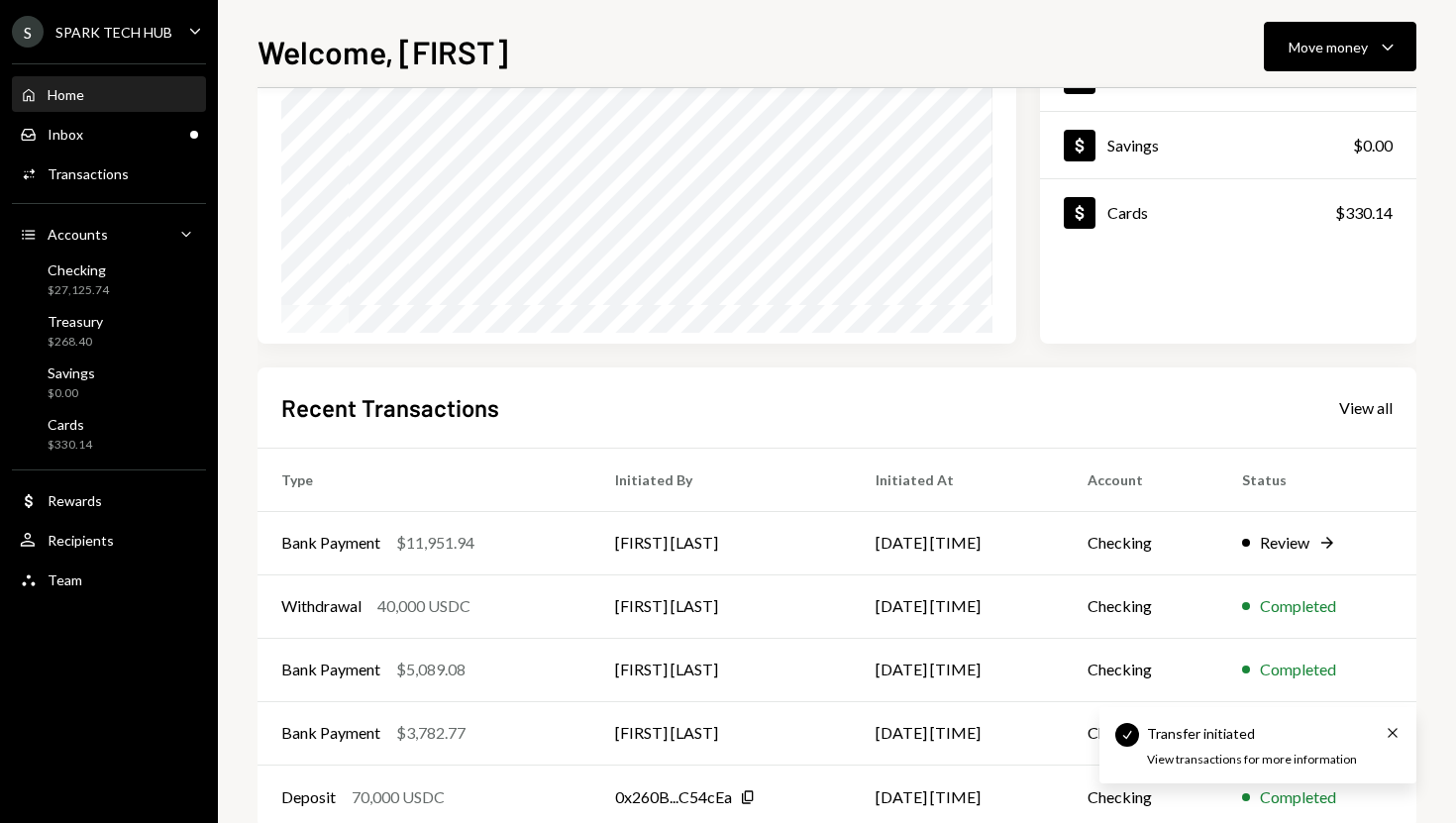 scroll, scrollTop: 249, scrollLeft: 0, axis: vertical 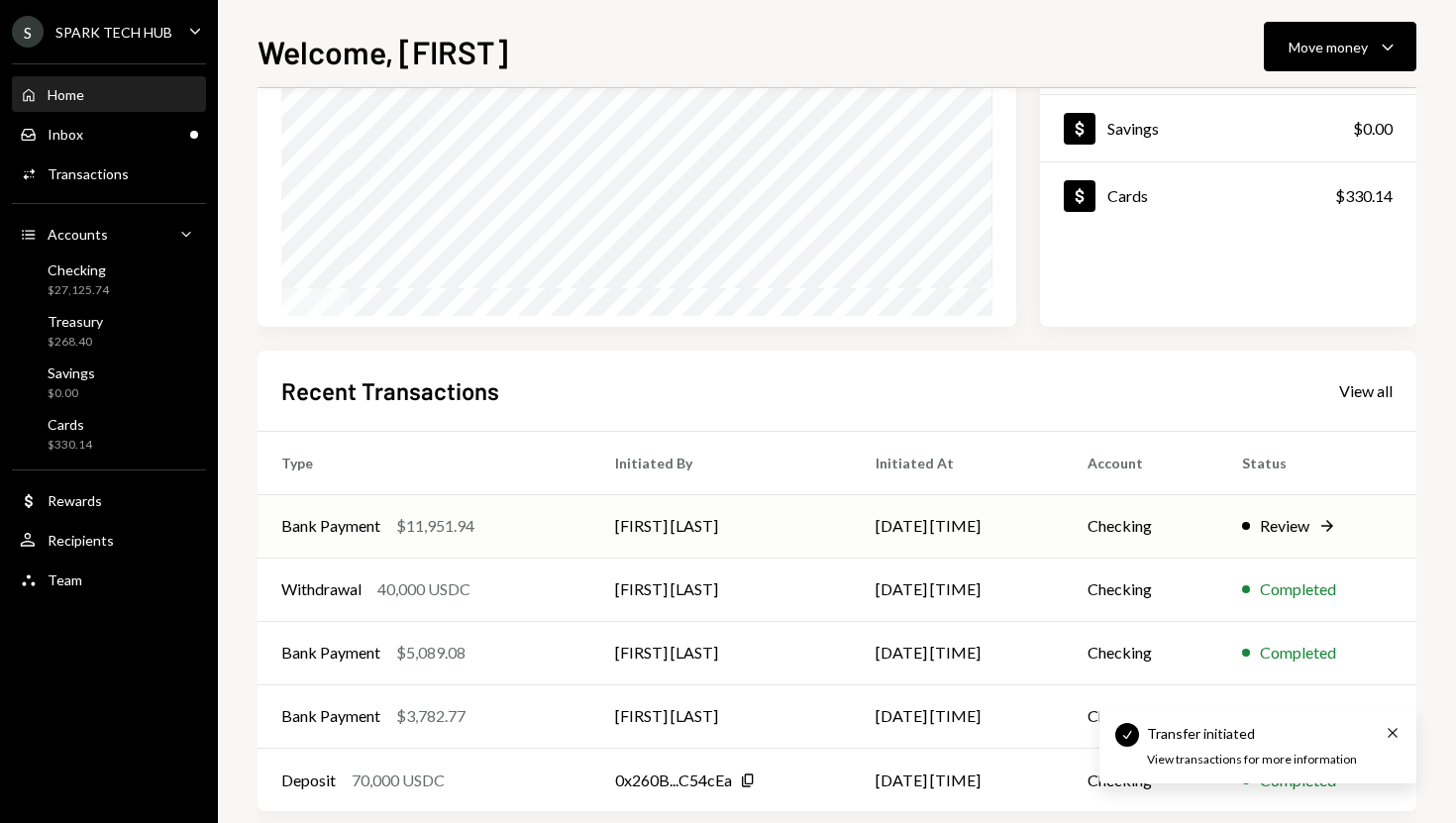 click on "[DATE] [TIME]" at bounding box center (957, 526) 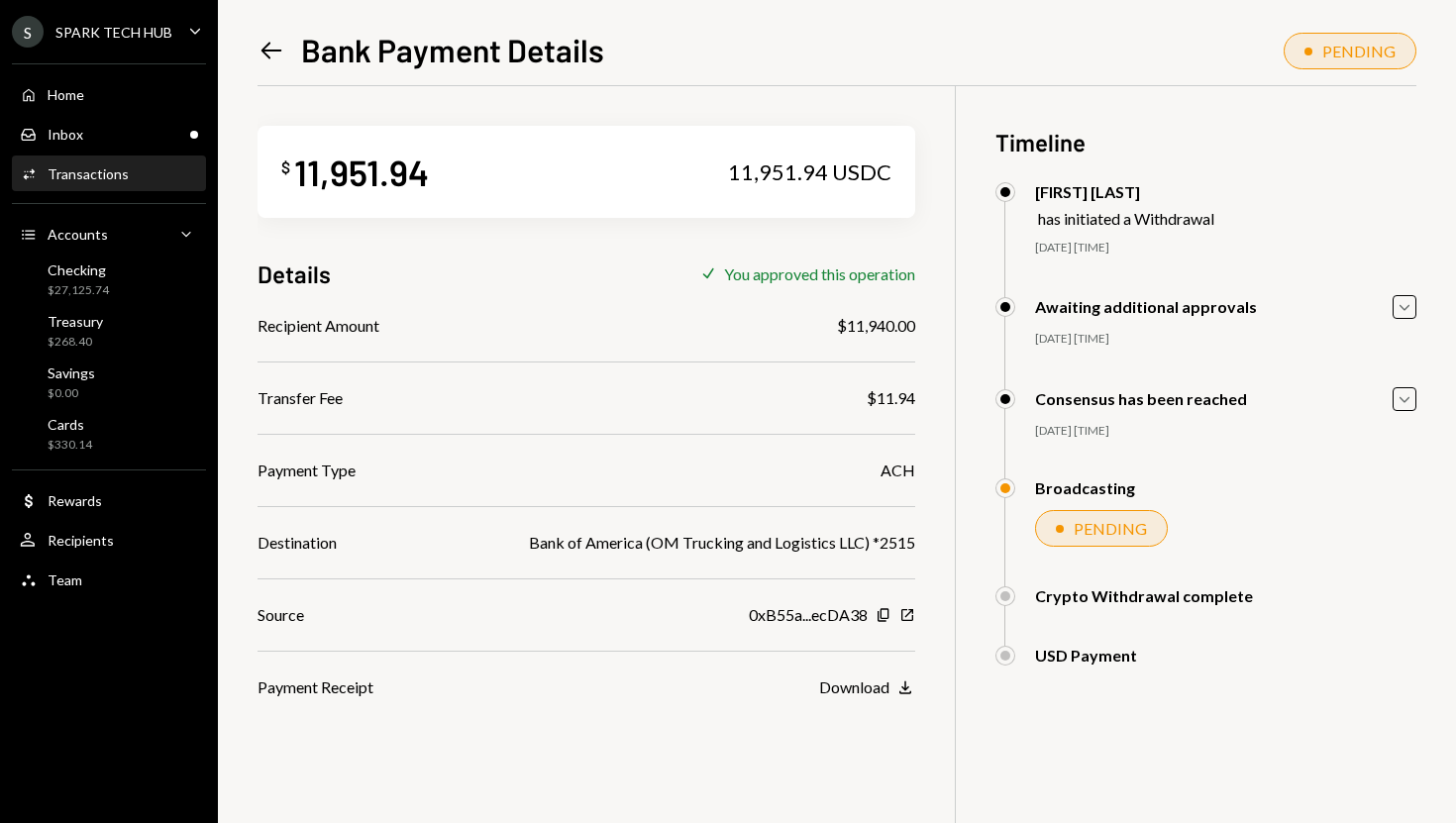 click on "11,951.94" at bounding box center [362, 171] 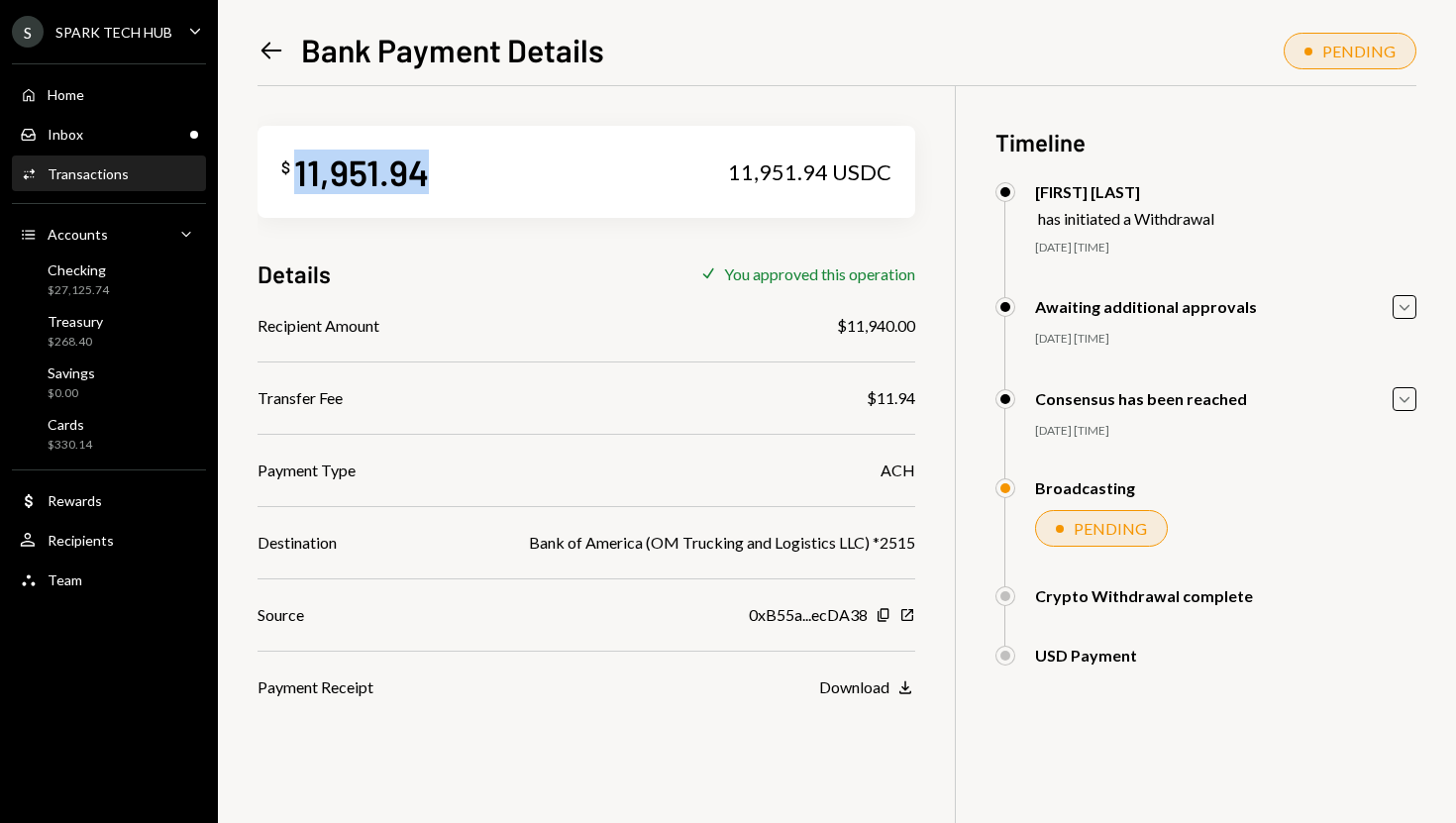 copy on "11,951.94" 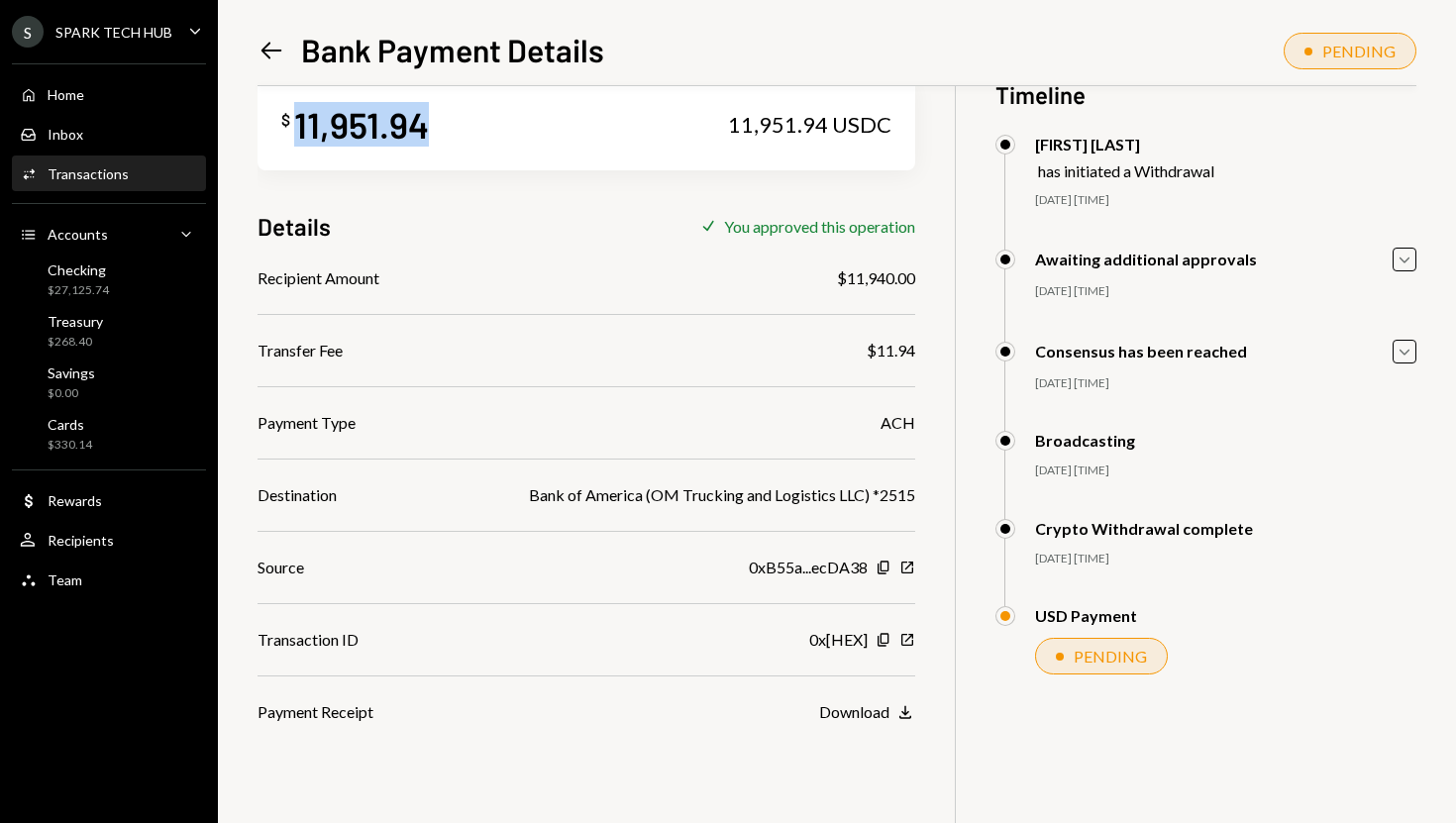 scroll, scrollTop: 35, scrollLeft: 0, axis: vertical 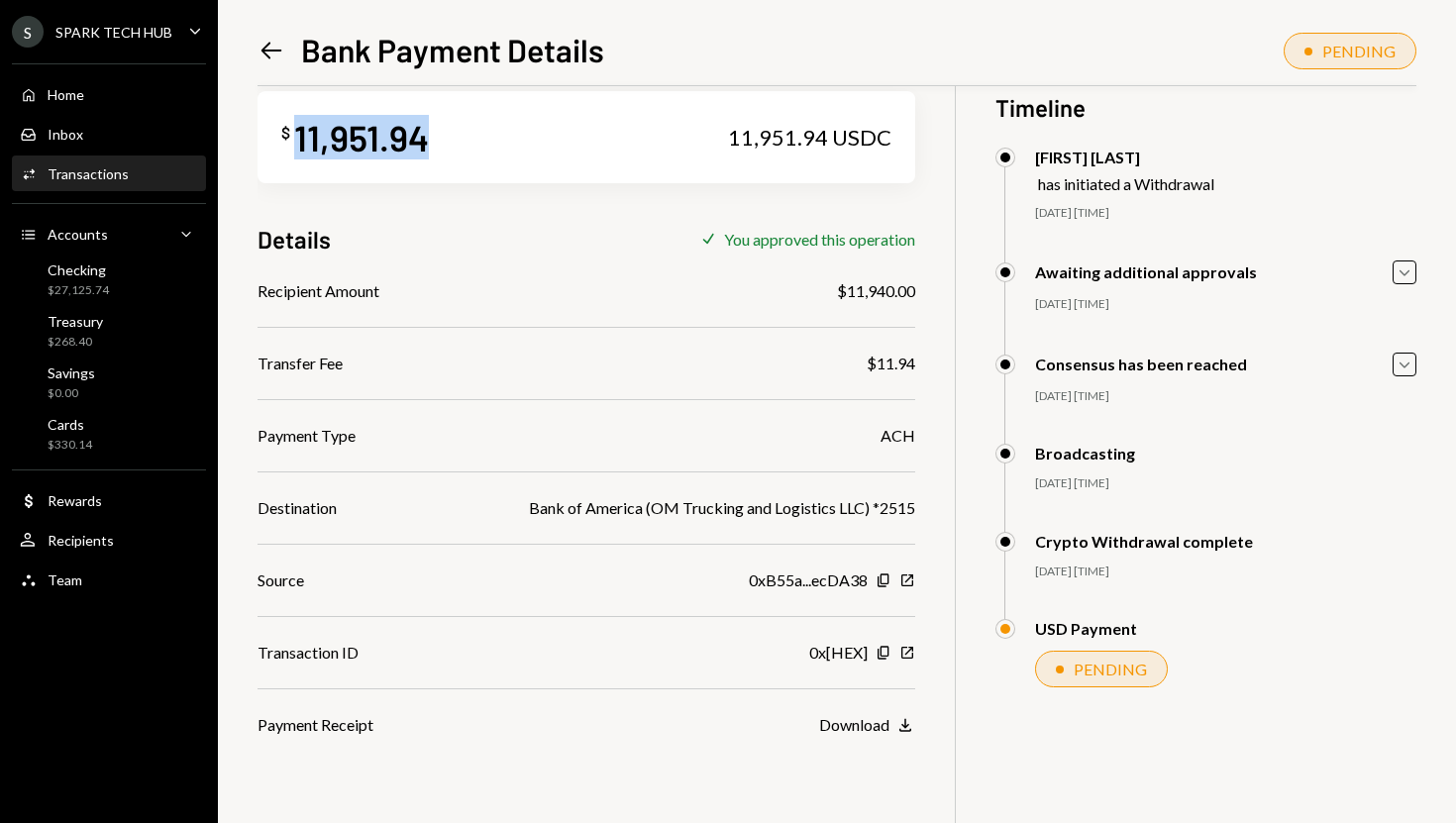 click on "Home Home Inbox Inbox Activities Transactions Accounts Accounts Caret Down Checking $27,125.74 Treasury $268.40 Savings $0.00 Cards $330.14 Dollar Rewards User Recipients Team Team" at bounding box center (109, 326) 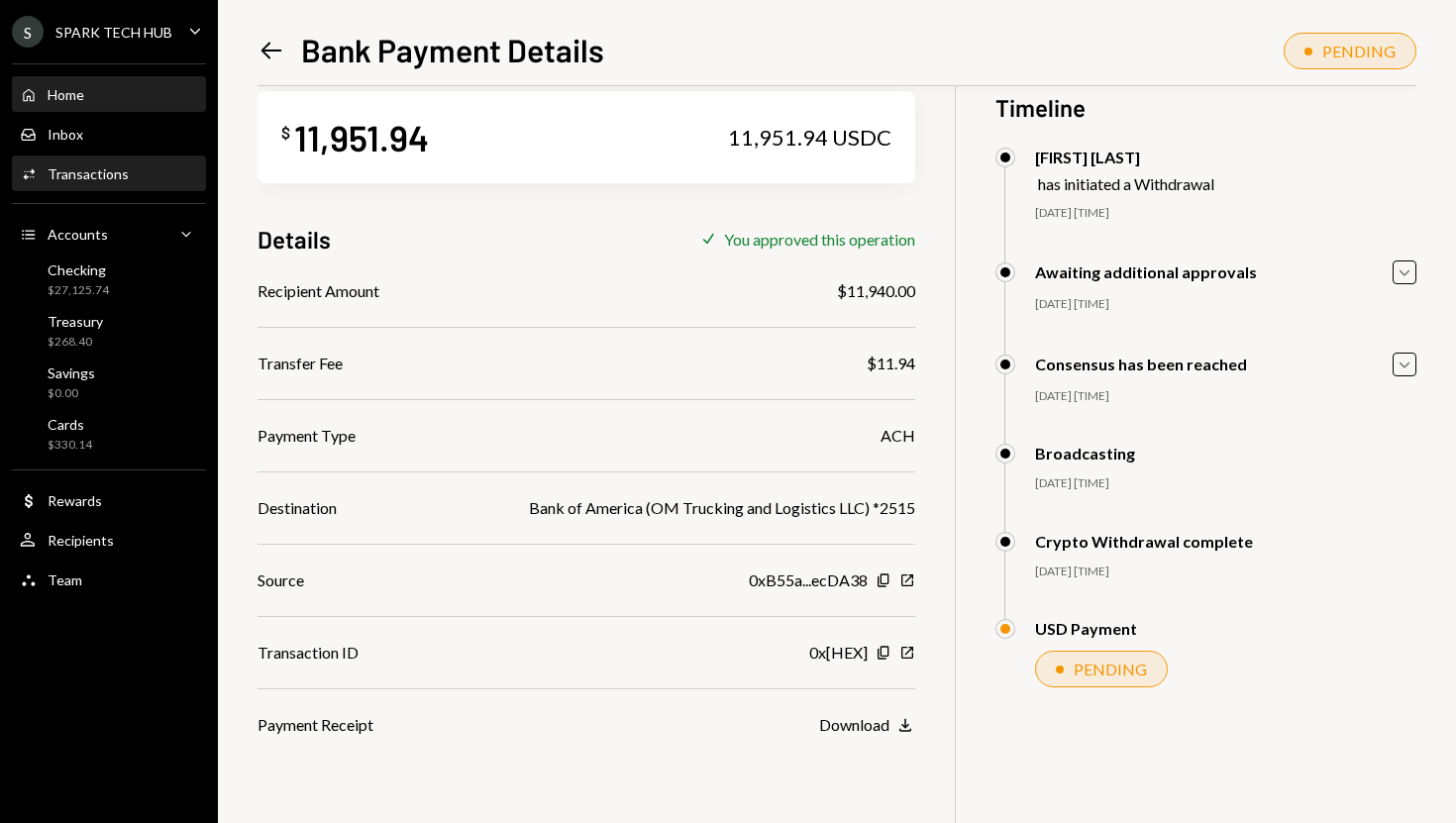 click on "Home Home" at bounding box center [109, 95] 